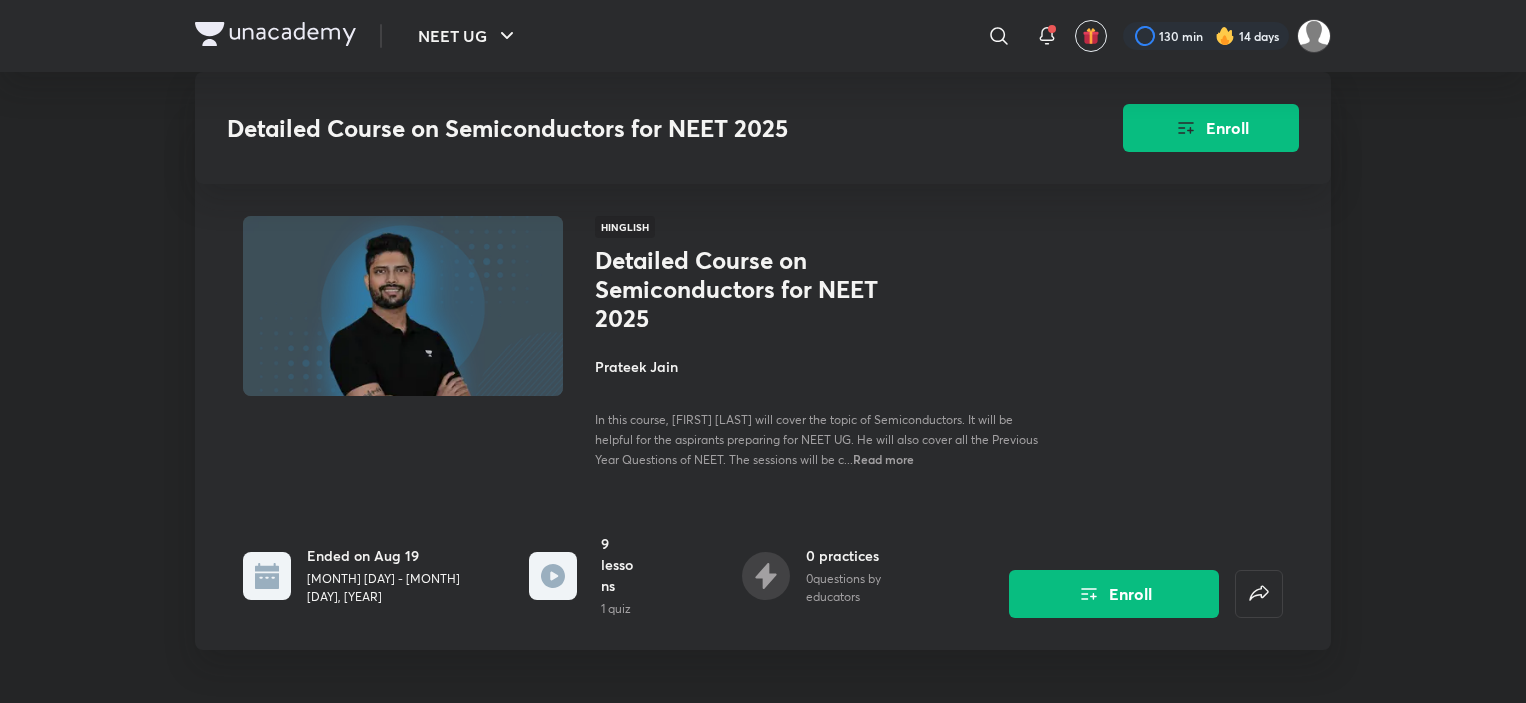scroll, scrollTop: 1900, scrollLeft: 0, axis: vertical 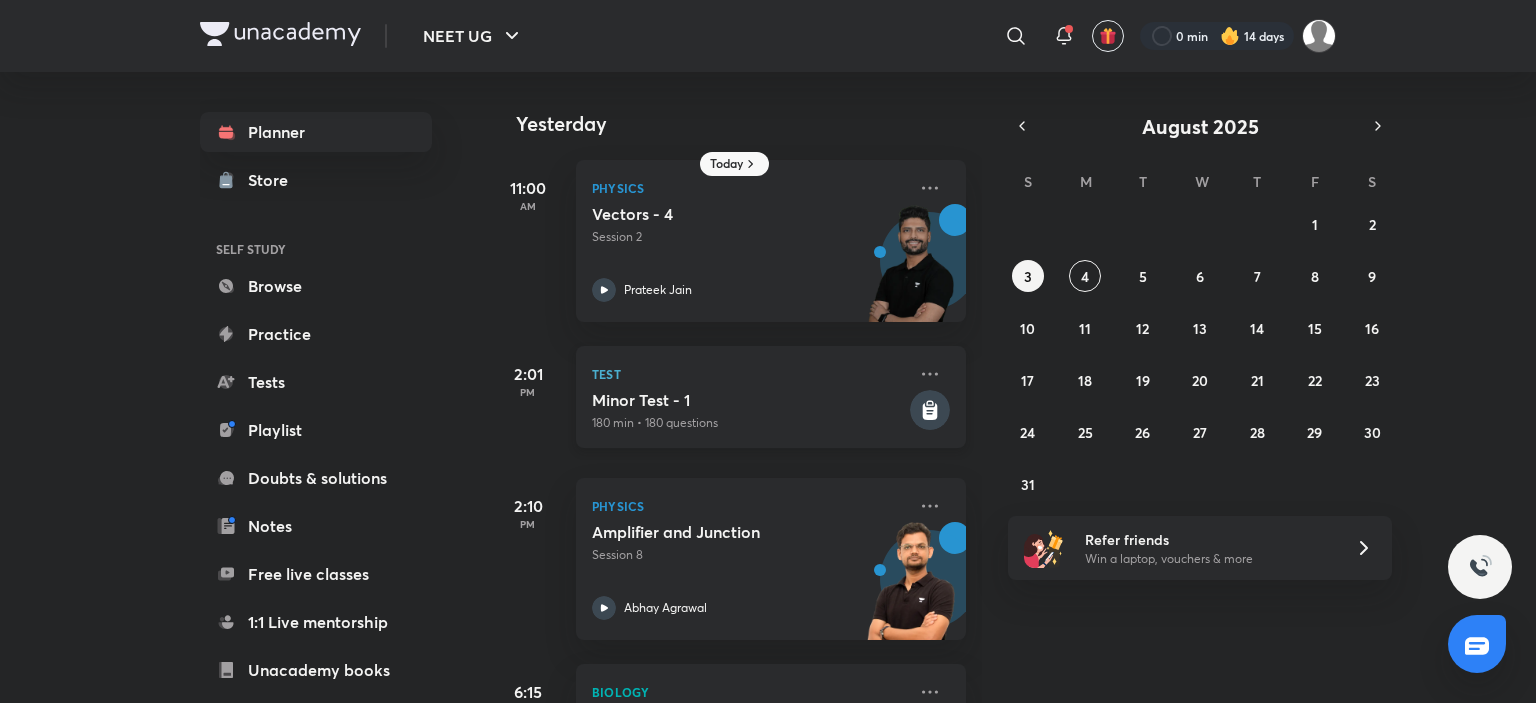 click on "180 min • 180 questions" at bounding box center (749, 423) 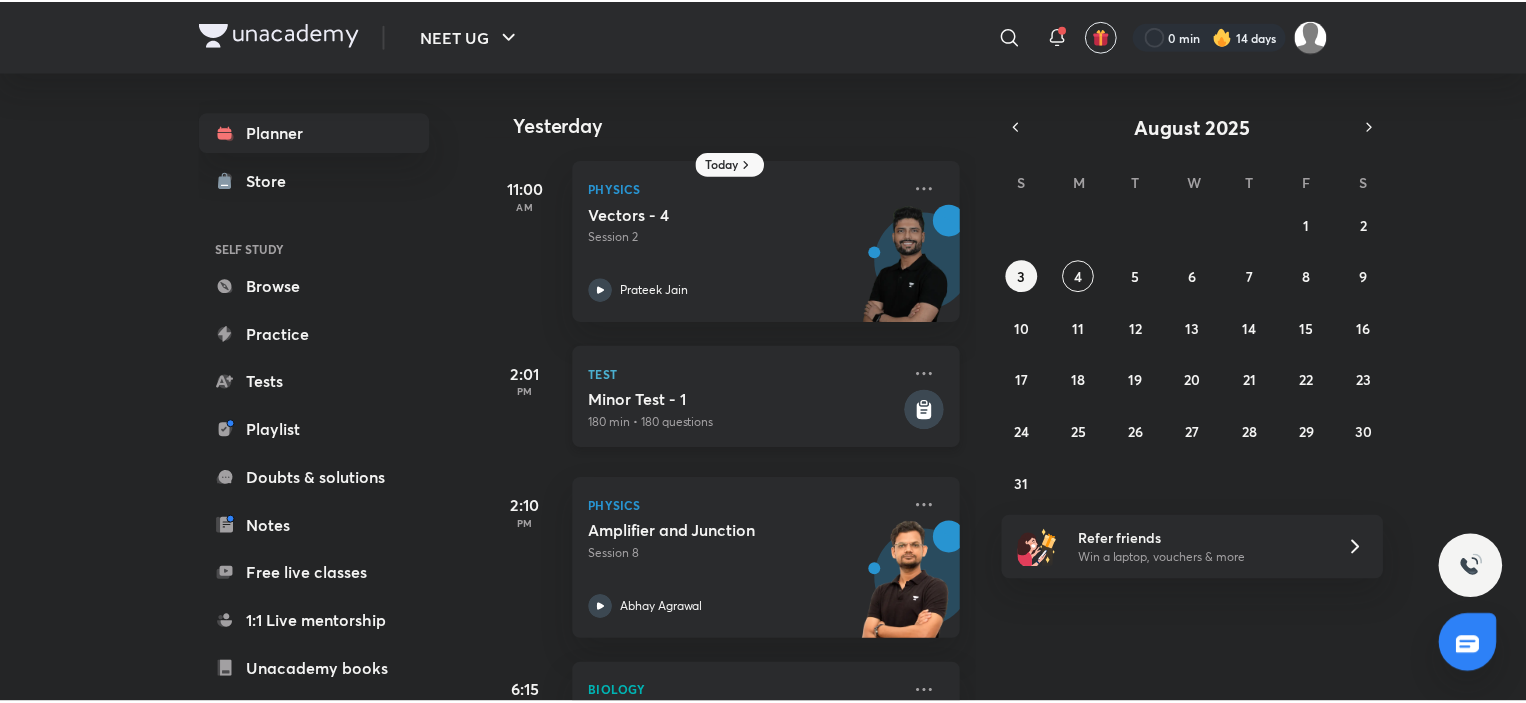 scroll, scrollTop: 0, scrollLeft: 0, axis: both 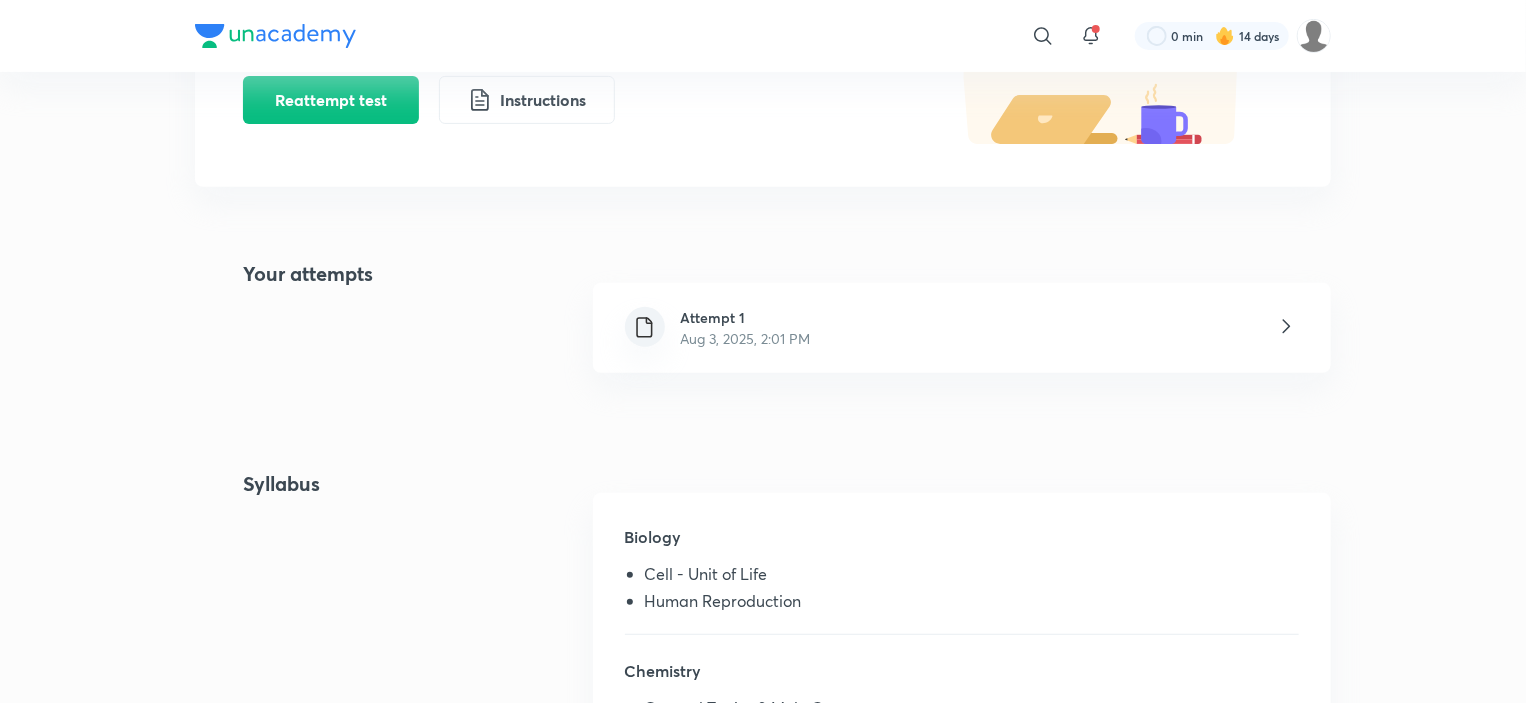 click on "Attempt 1" at bounding box center [746, 317] 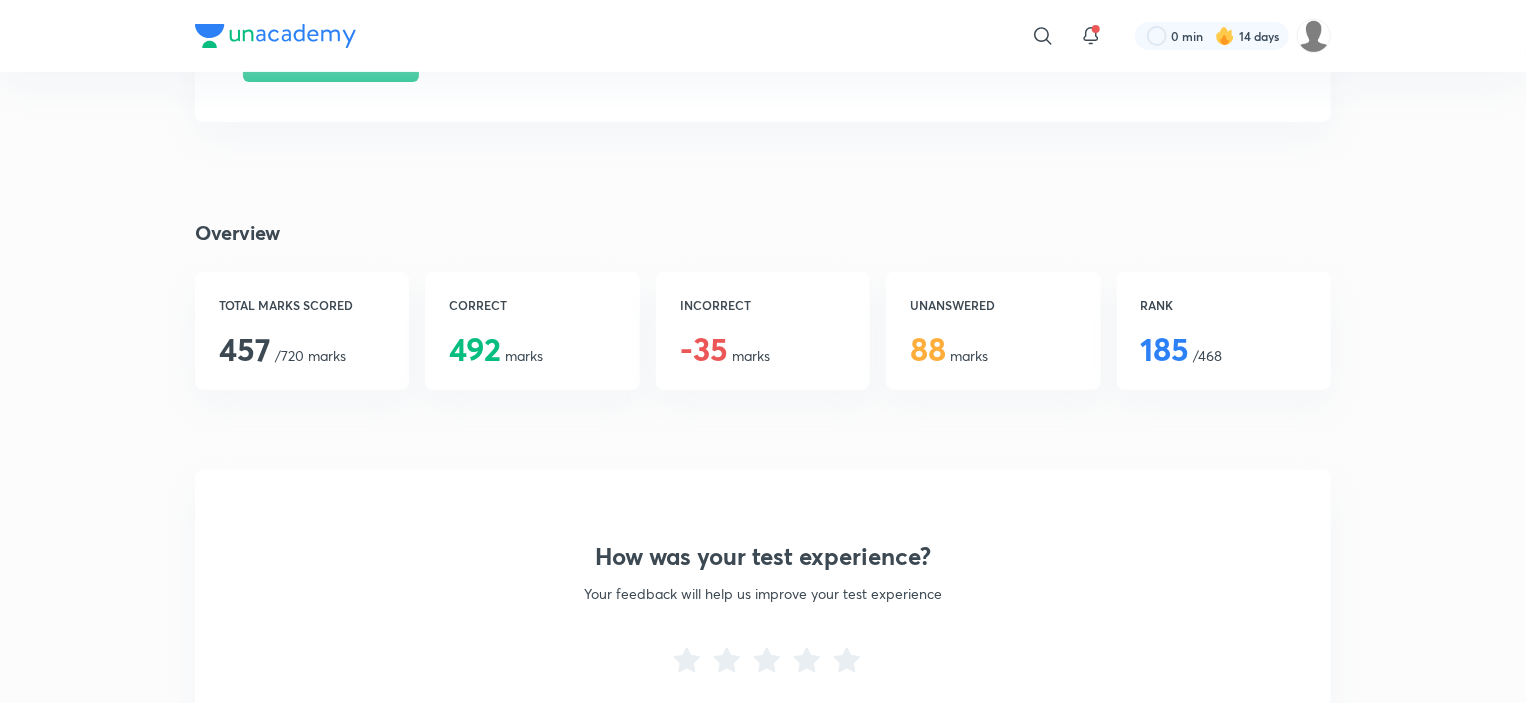 scroll, scrollTop: 500, scrollLeft: 0, axis: vertical 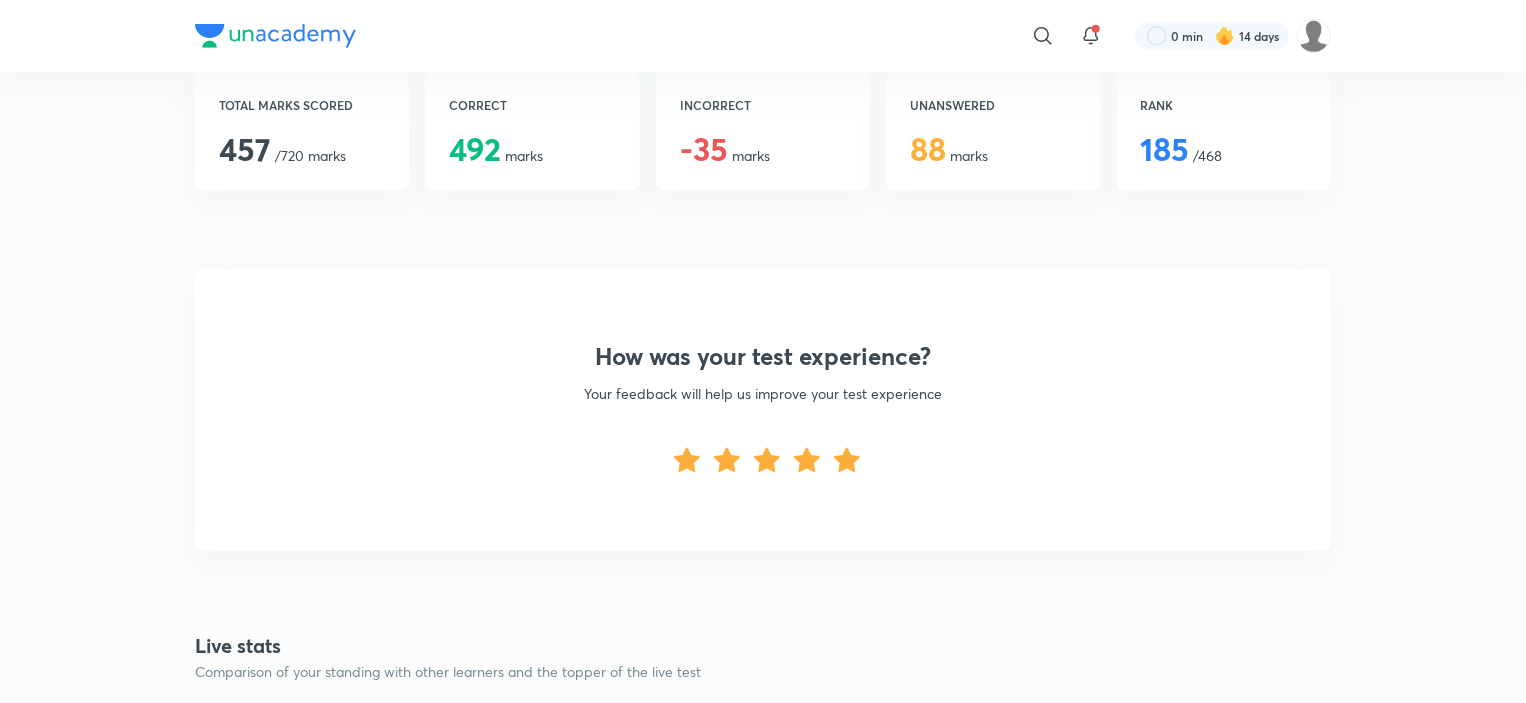 click 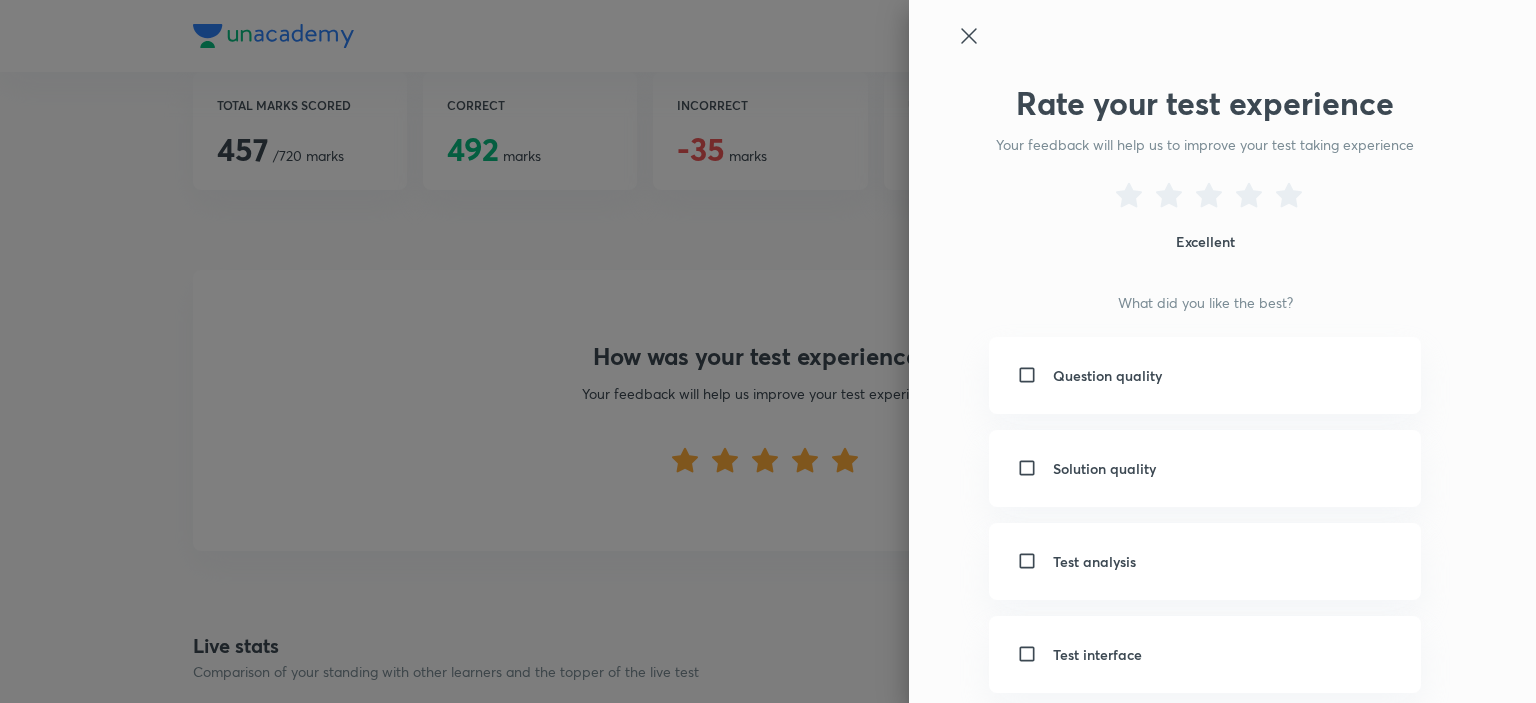 click 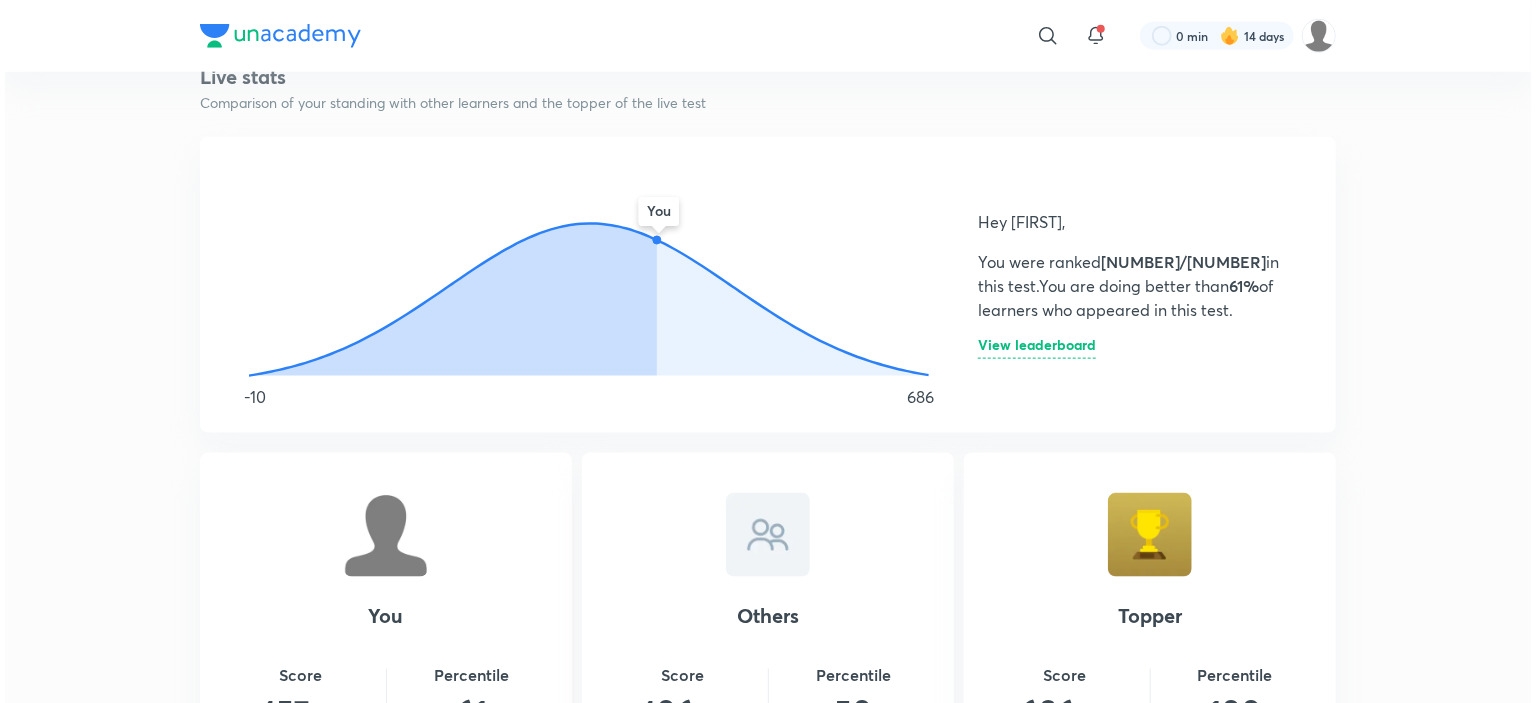 scroll, scrollTop: 1000, scrollLeft: 0, axis: vertical 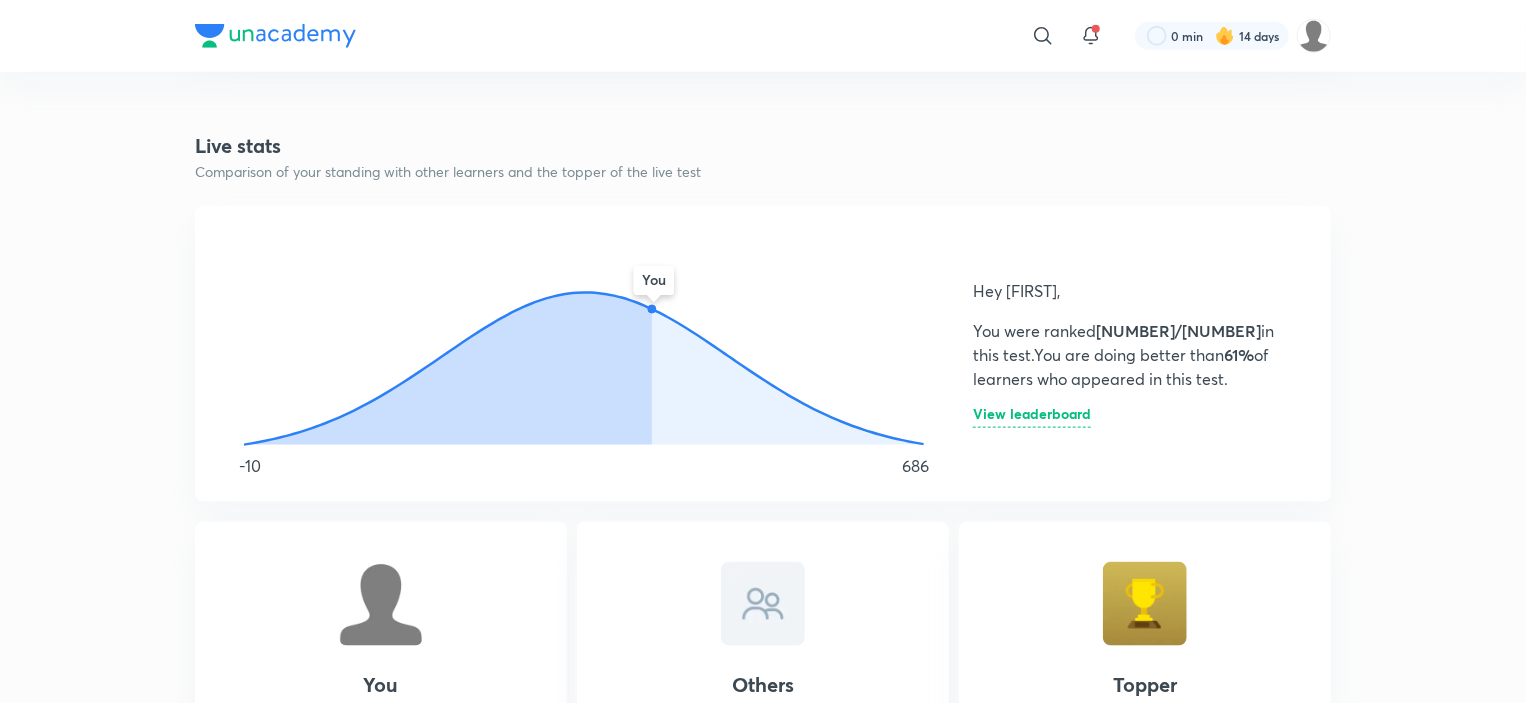 click on "View leaderboard" at bounding box center (1032, 417) 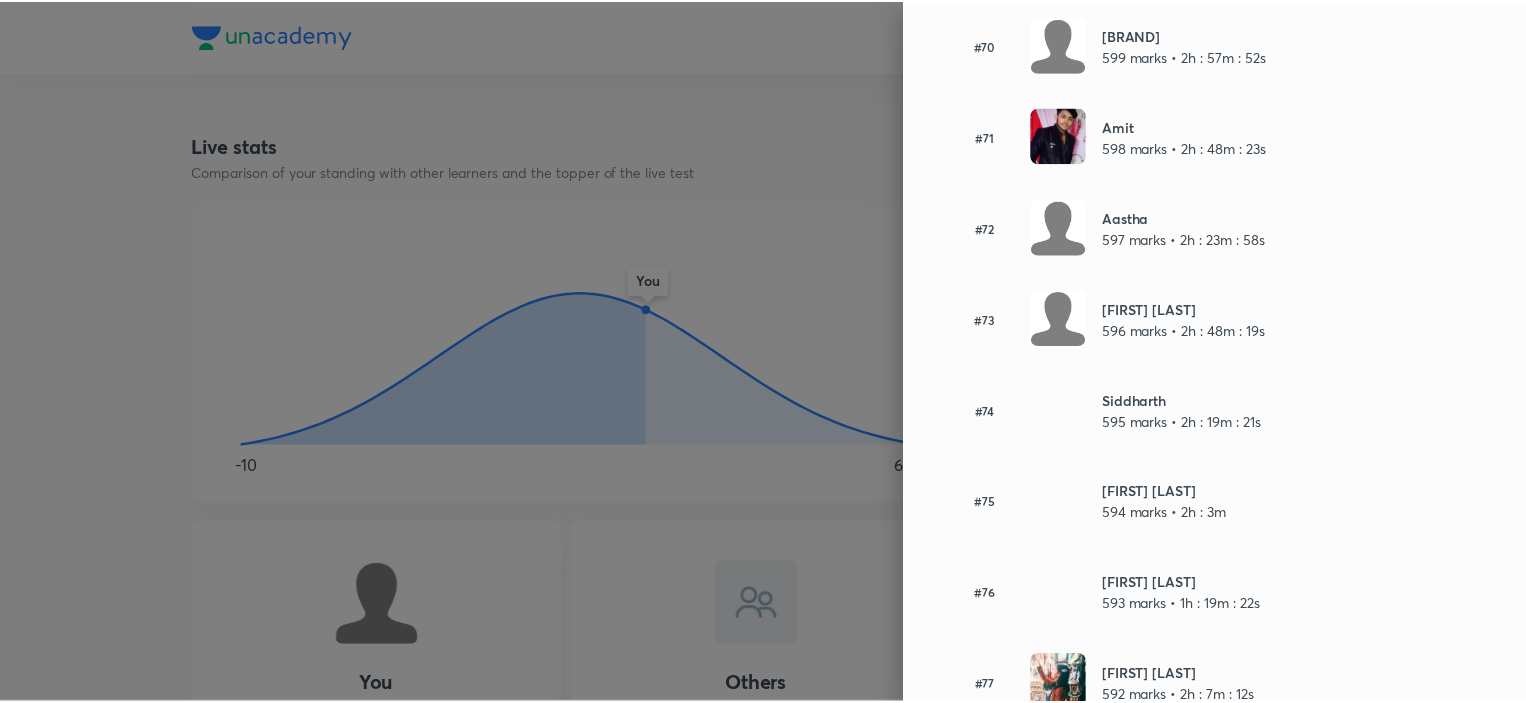 scroll, scrollTop: 5961, scrollLeft: 0, axis: vertical 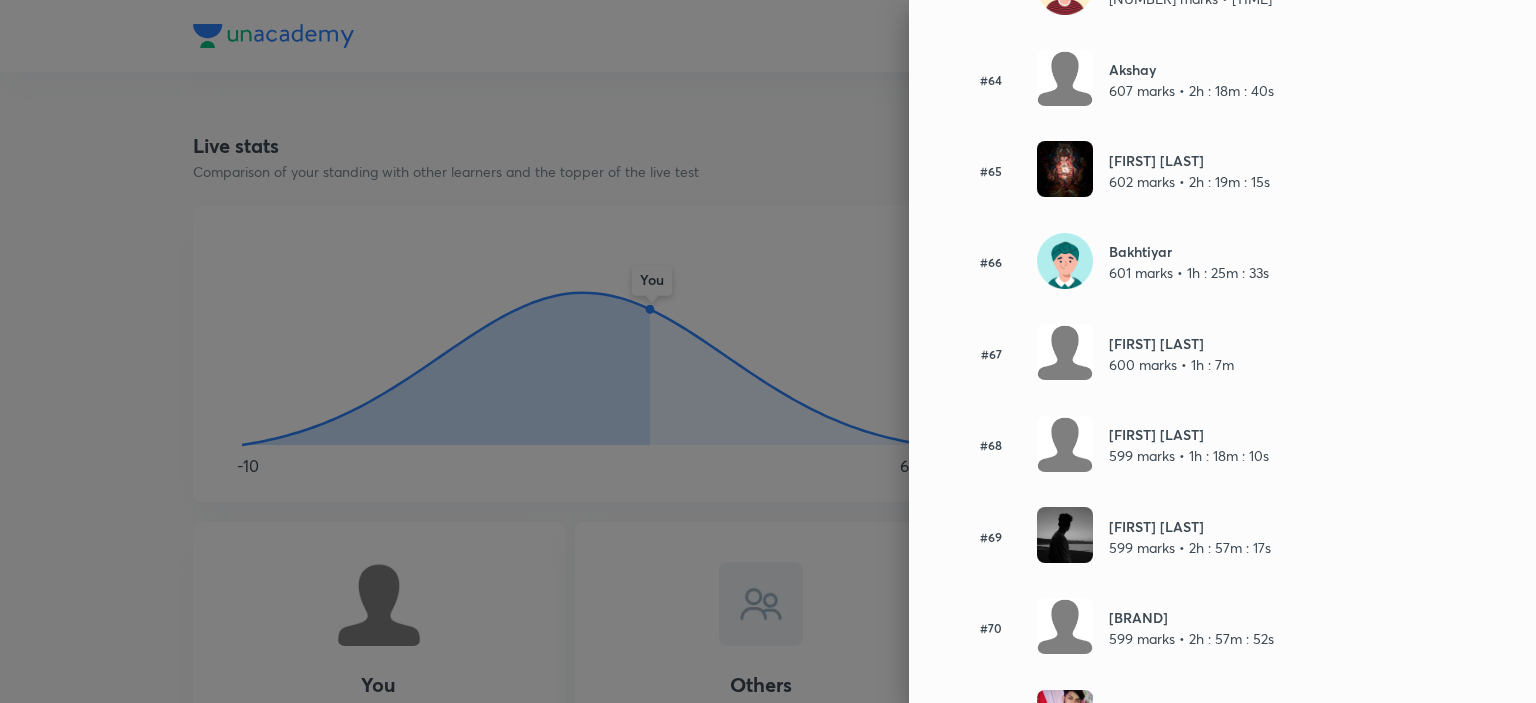 click at bounding box center [768, 351] 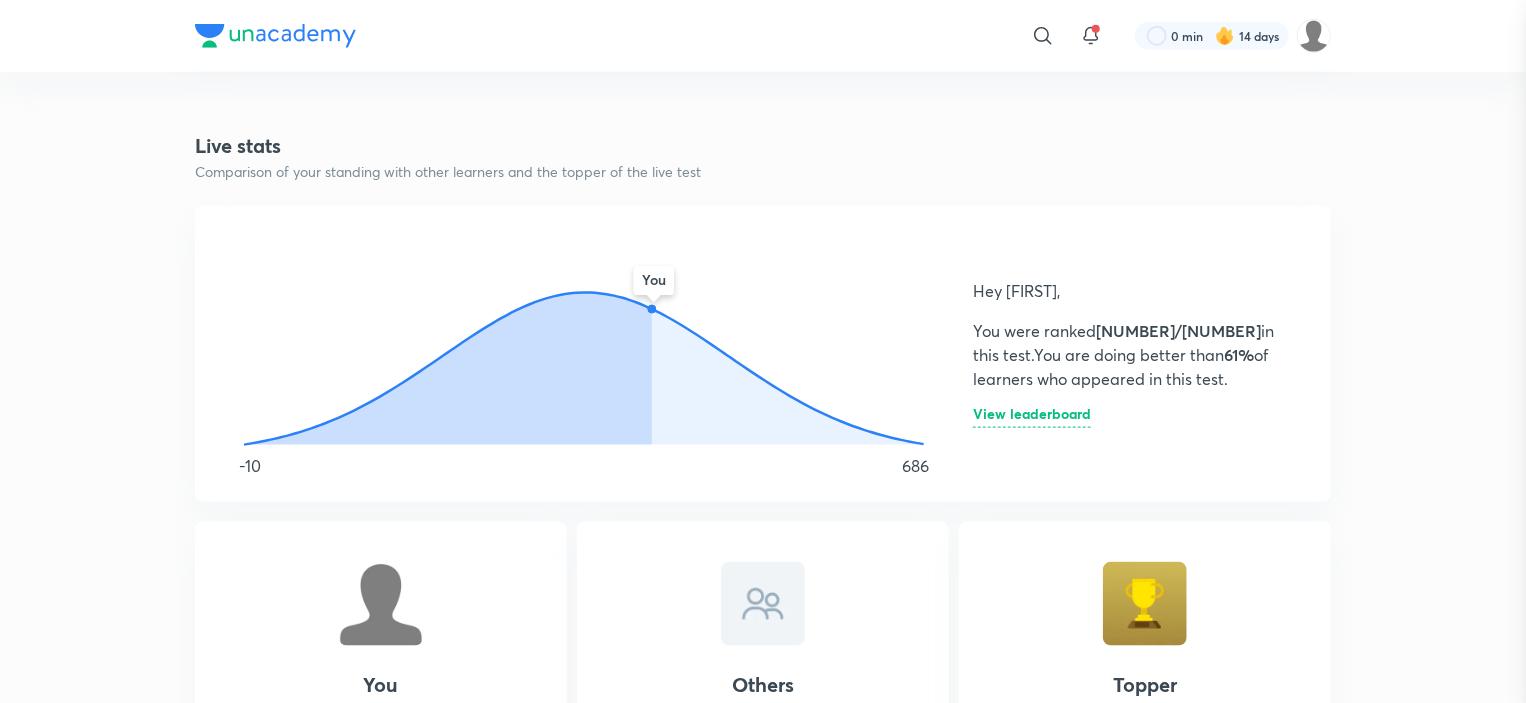scroll, scrollTop: 0, scrollLeft: 0, axis: both 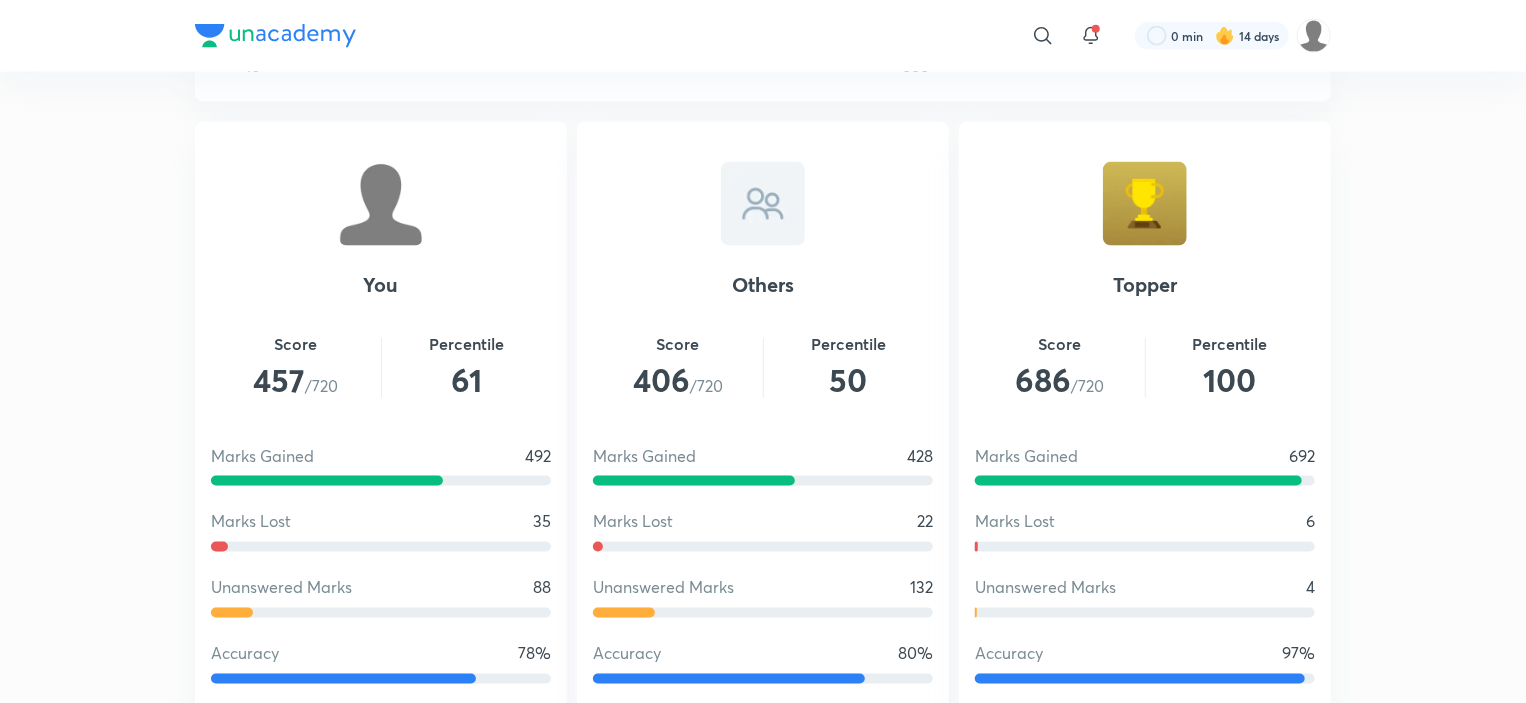 click on "Others Score [NUMBER]/[NUMBER] Percentile [NUMBER] Marks Gained [NUMBER] Marks Lost [NUMBER] Unanswered Marks [NUMBER] Accuracy [PERCENTAGE]%" at bounding box center (763, 435) 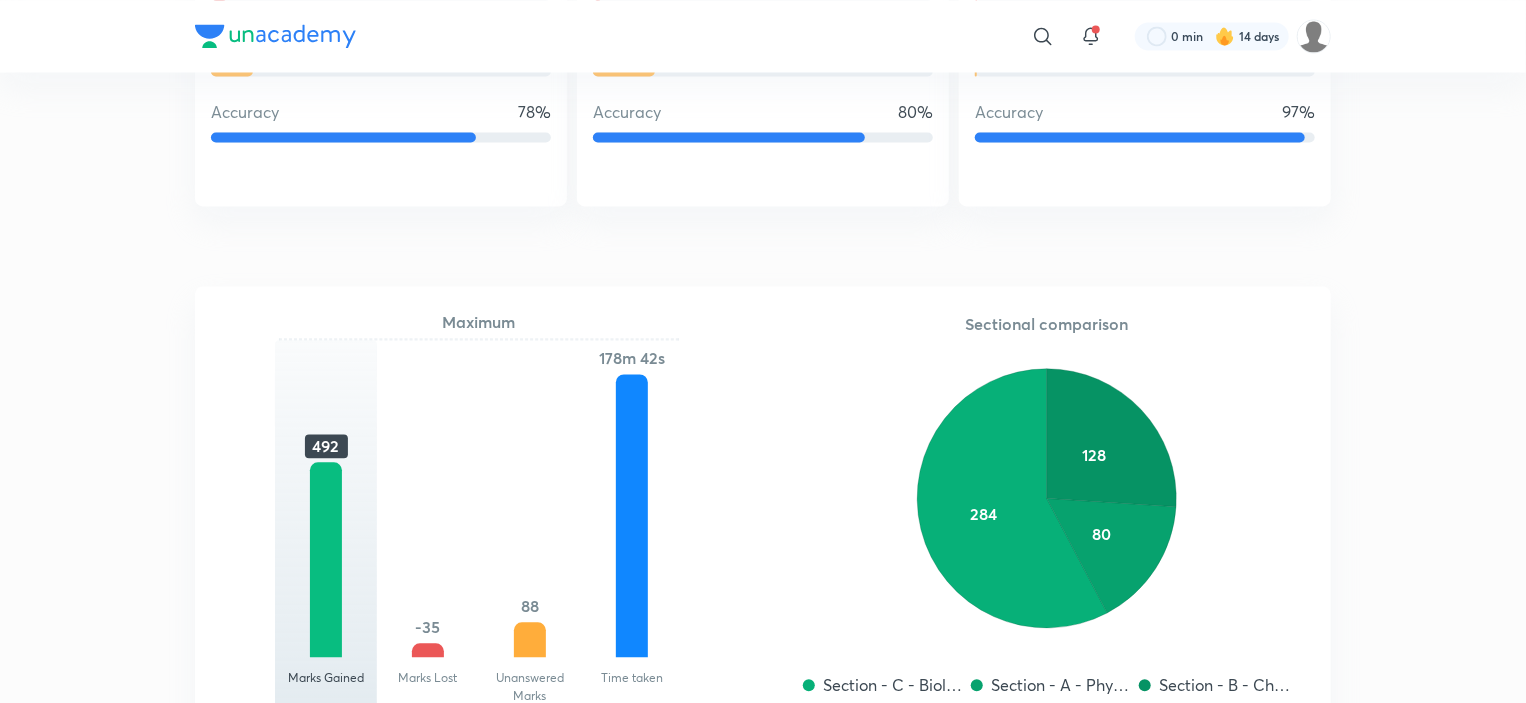 scroll, scrollTop: 2100, scrollLeft: 0, axis: vertical 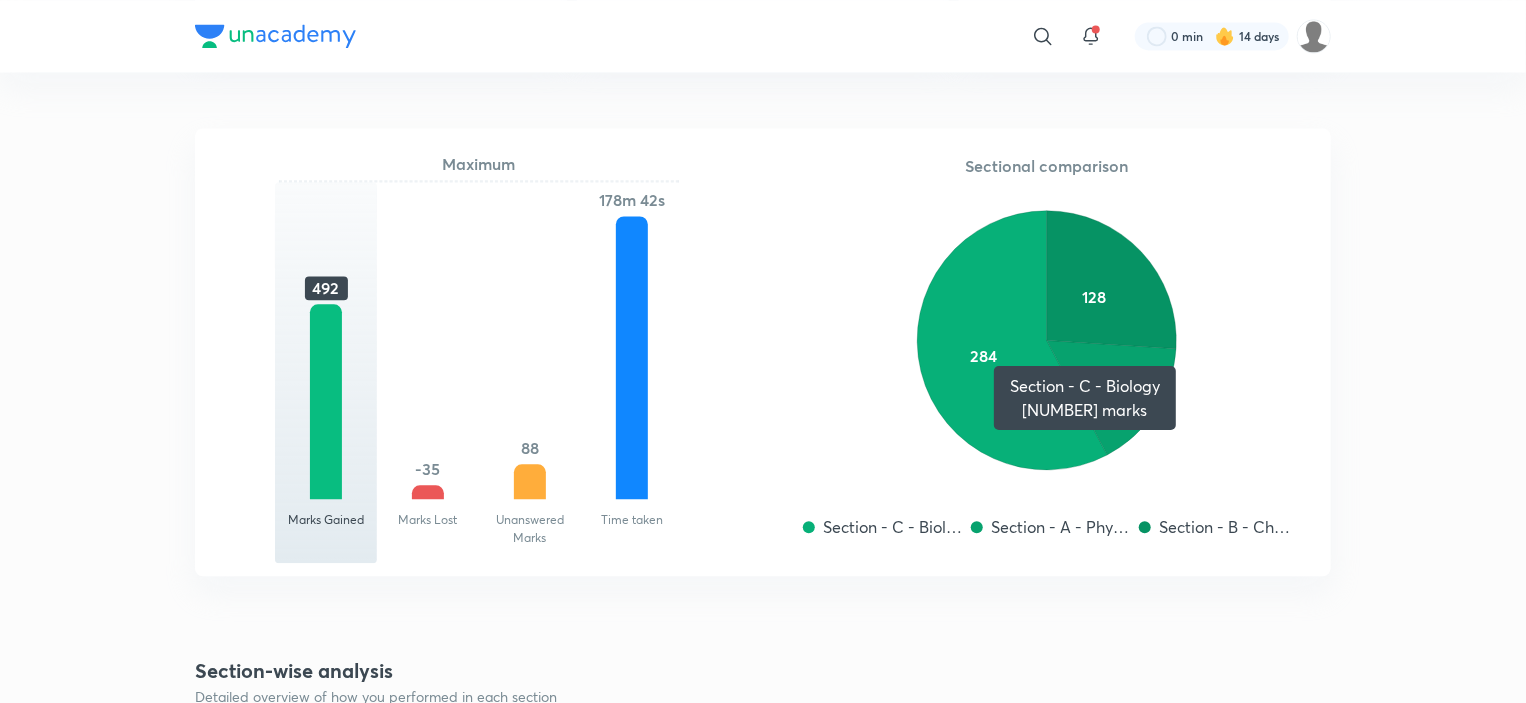 click 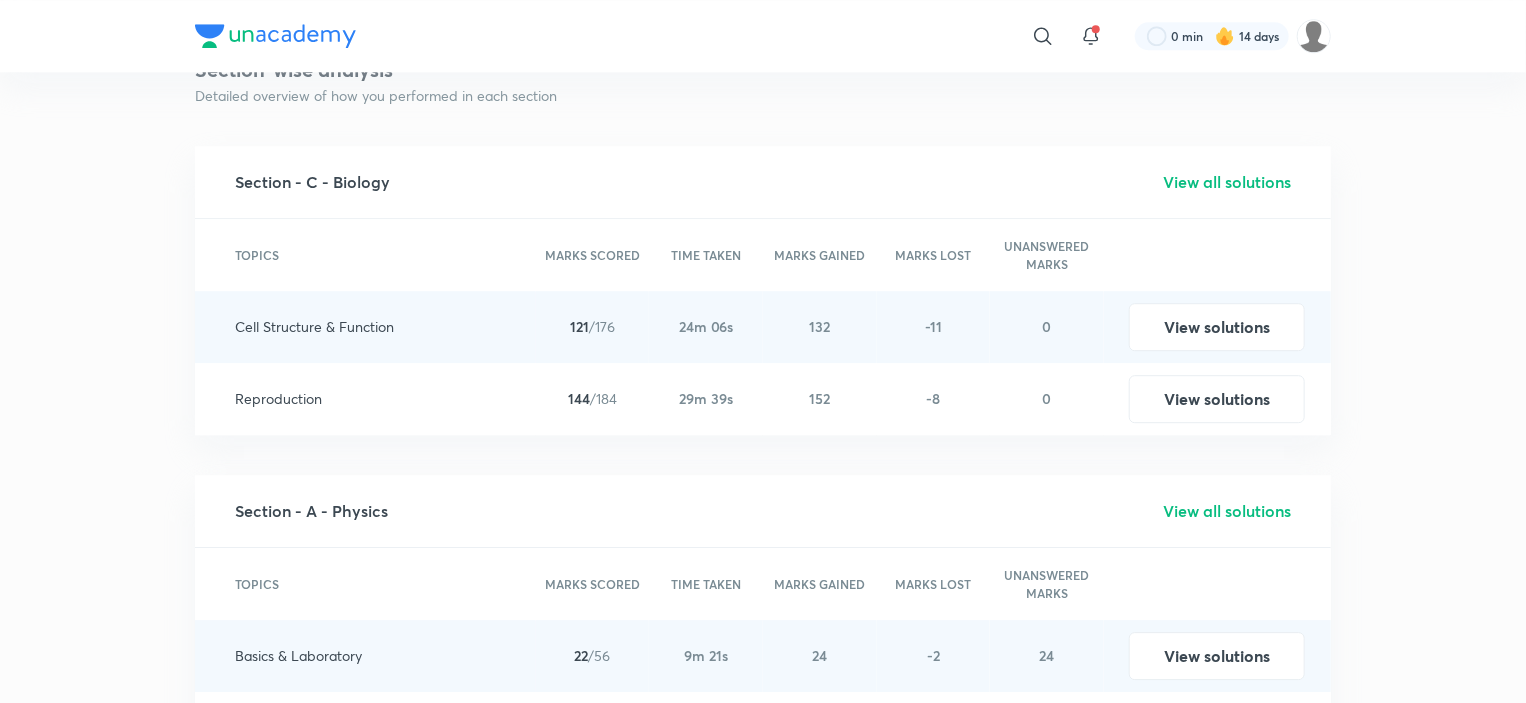 scroll, scrollTop: 2700, scrollLeft: 0, axis: vertical 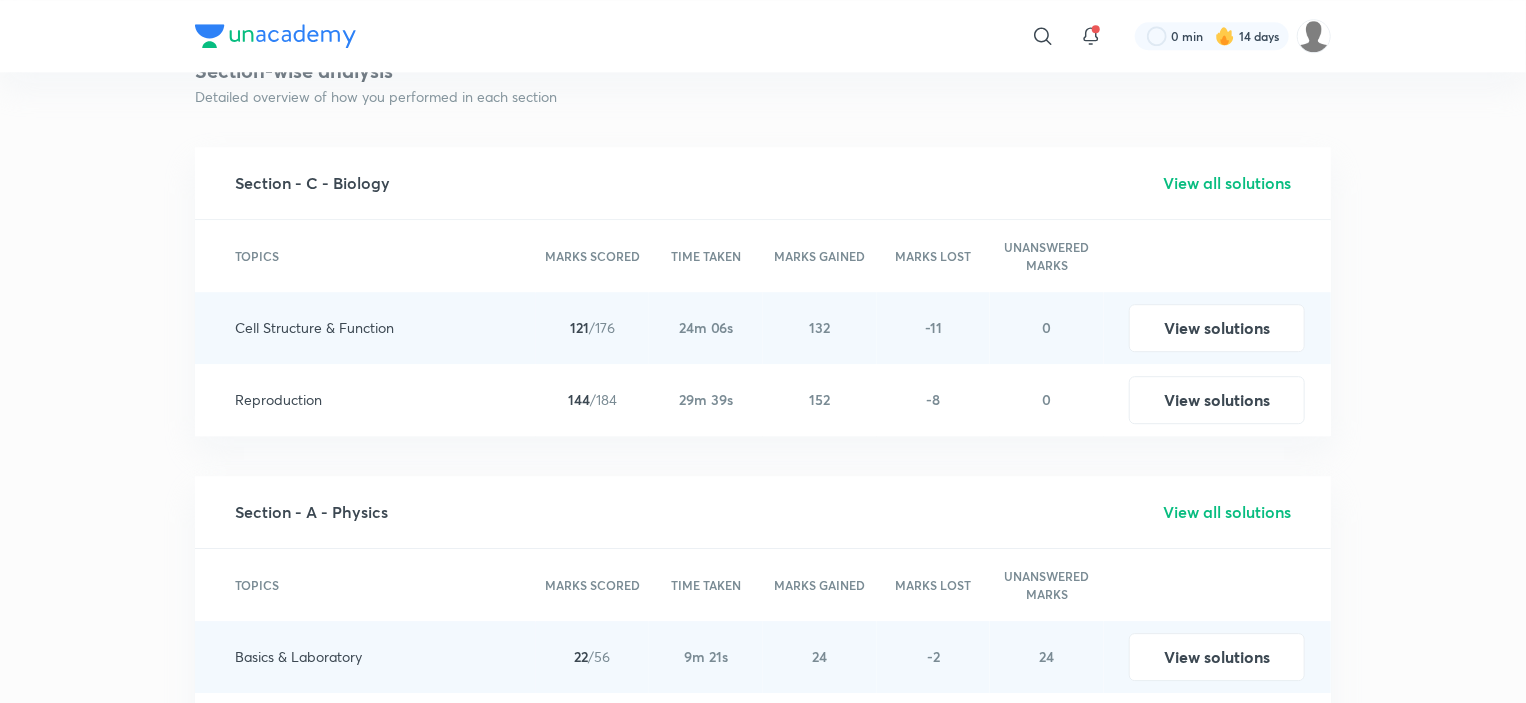 click on "View all solutions" at bounding box center [1227, 183] 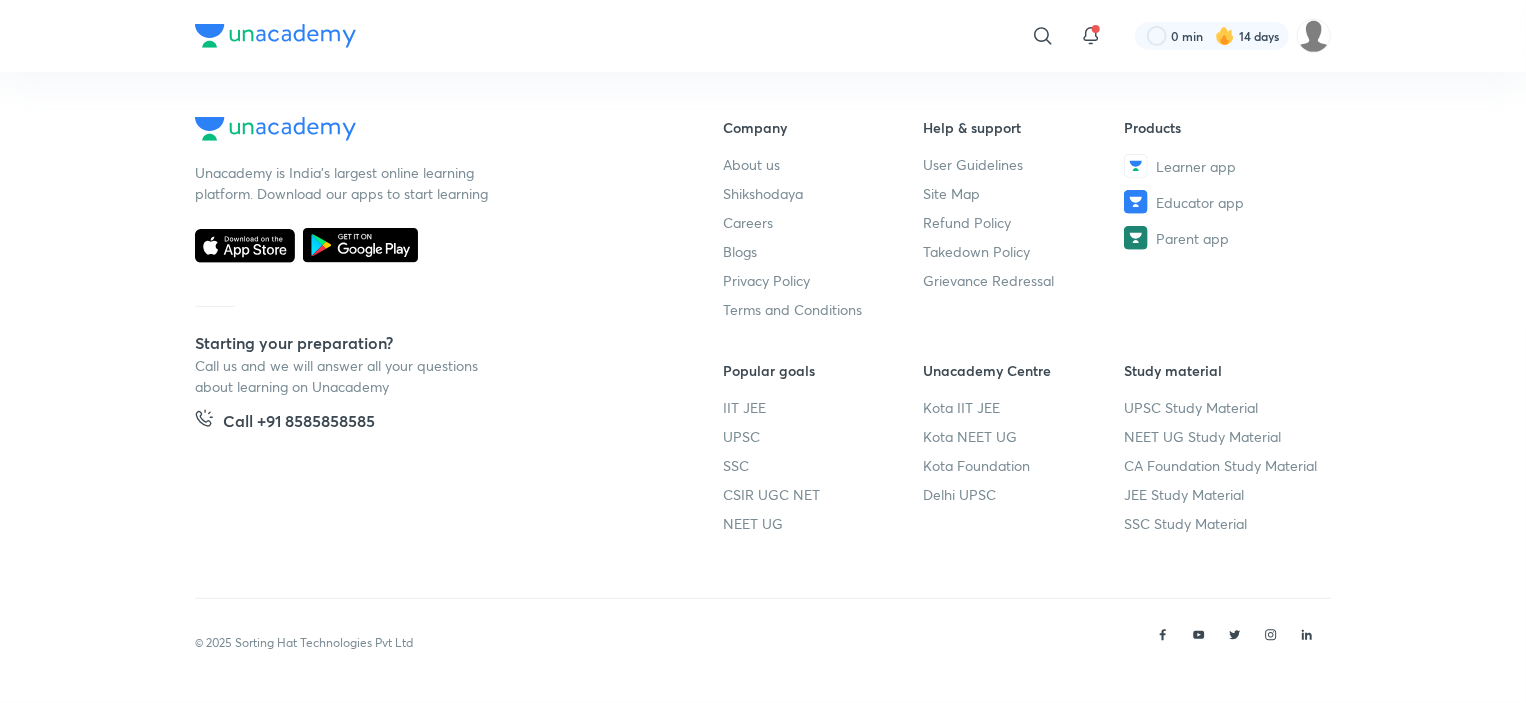 scroll, scrollTop: 0, scrollLeft: 0, axis: both 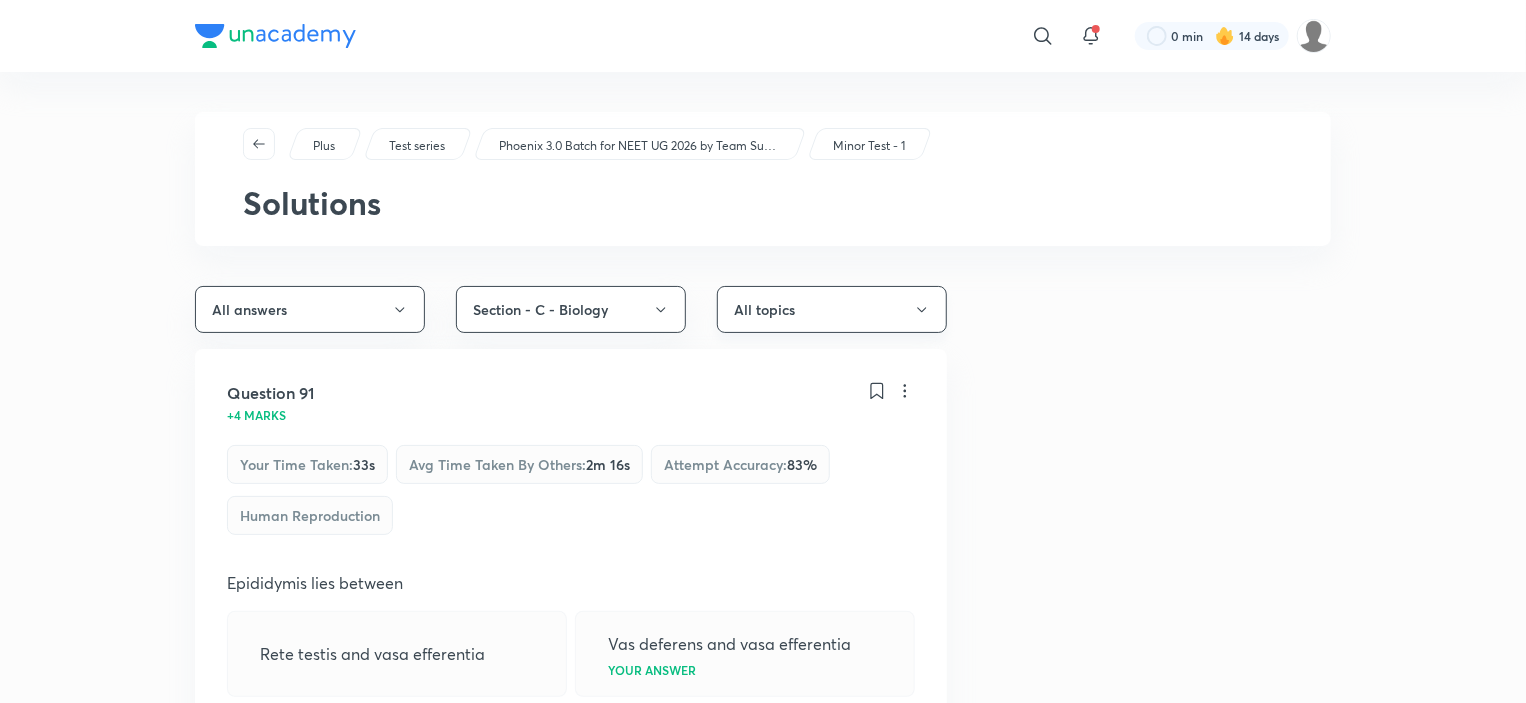 click on "All topics" at bounding box center [832, 309] 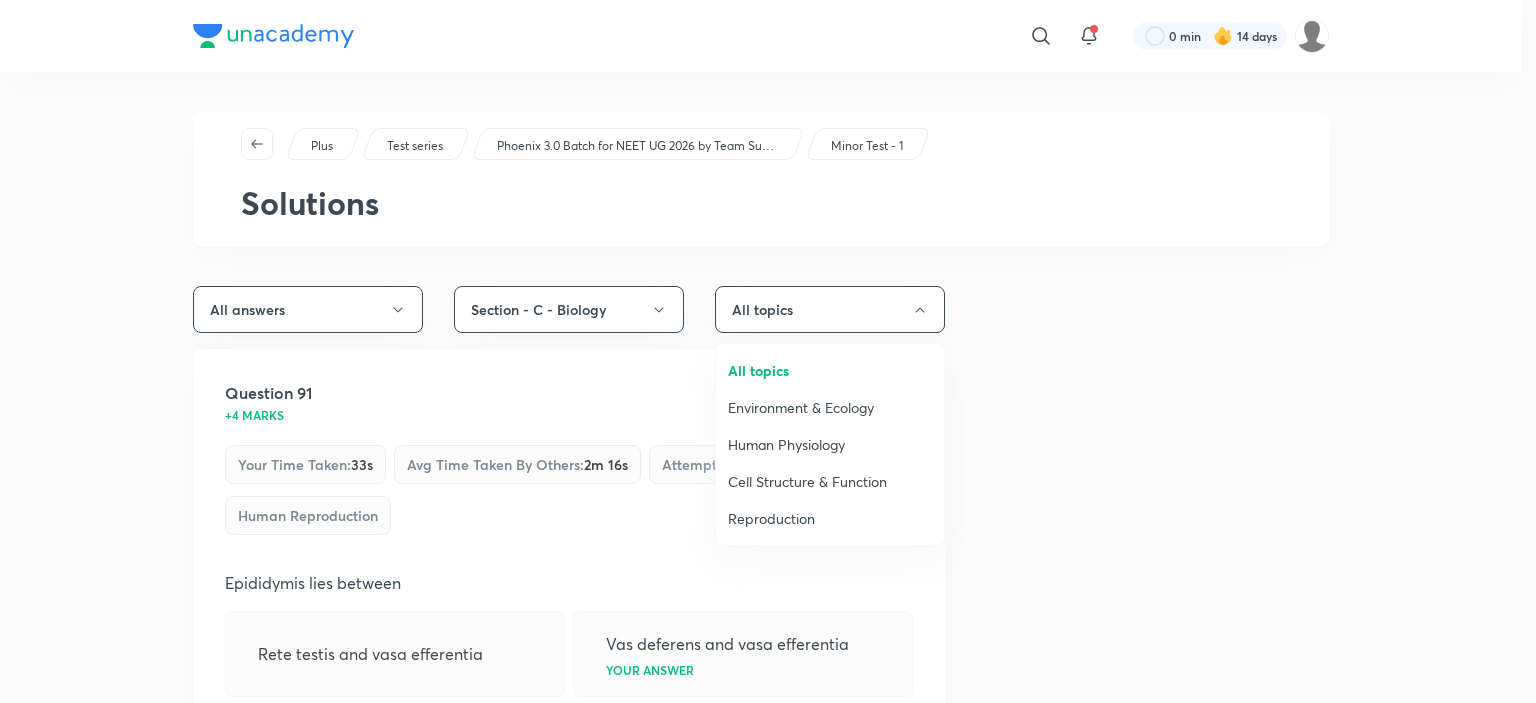 click at bounding box center (768, 351) 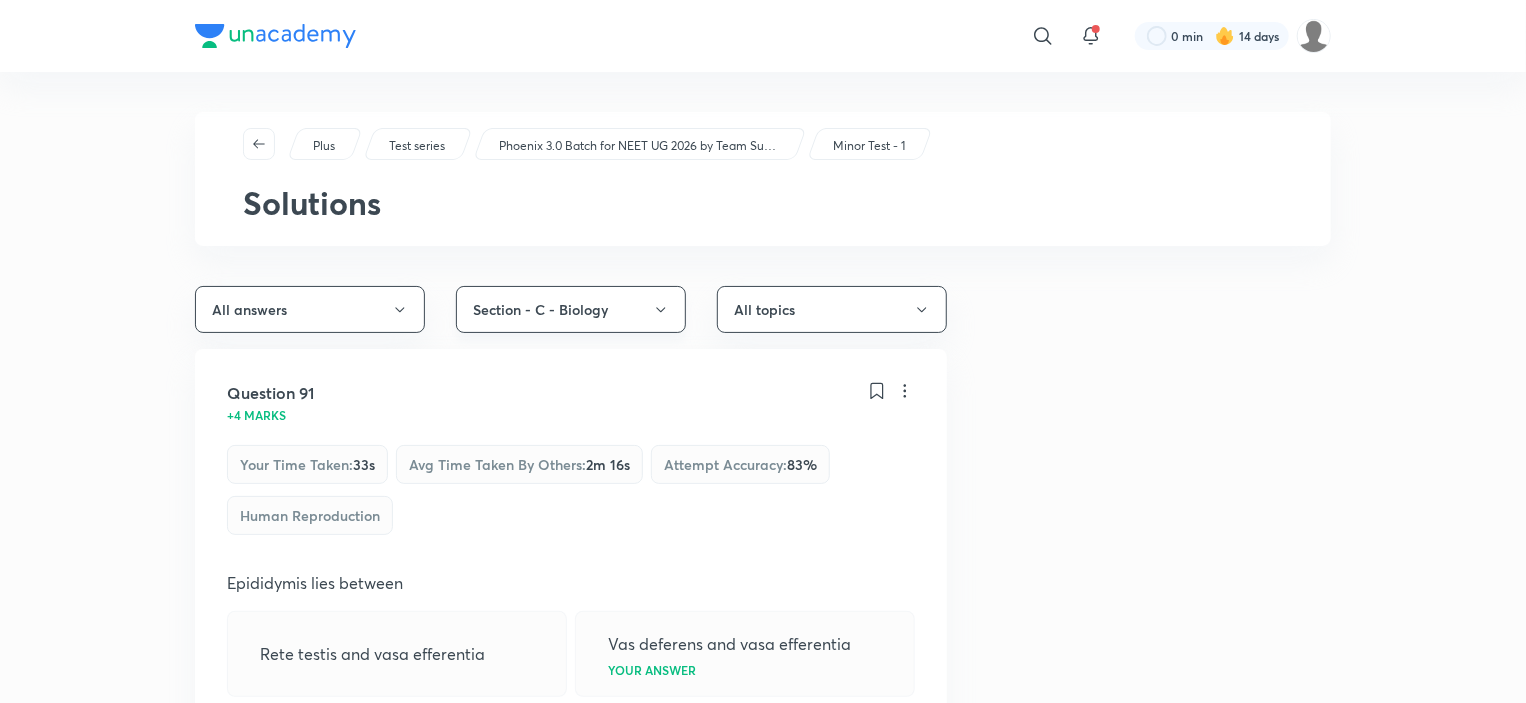 click on "Section - C - Biology" at bounding box center (571, 309) 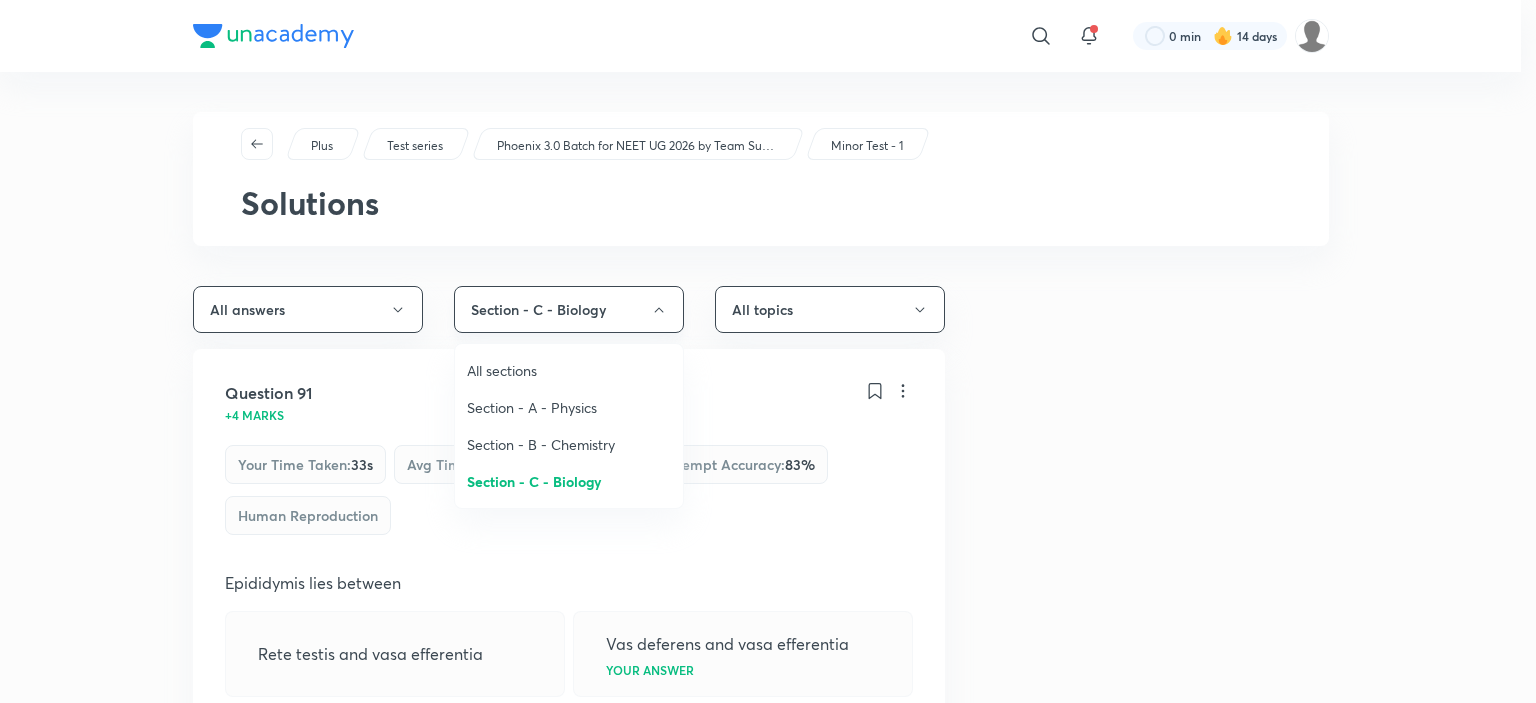 click at bounding box center [768, 351] 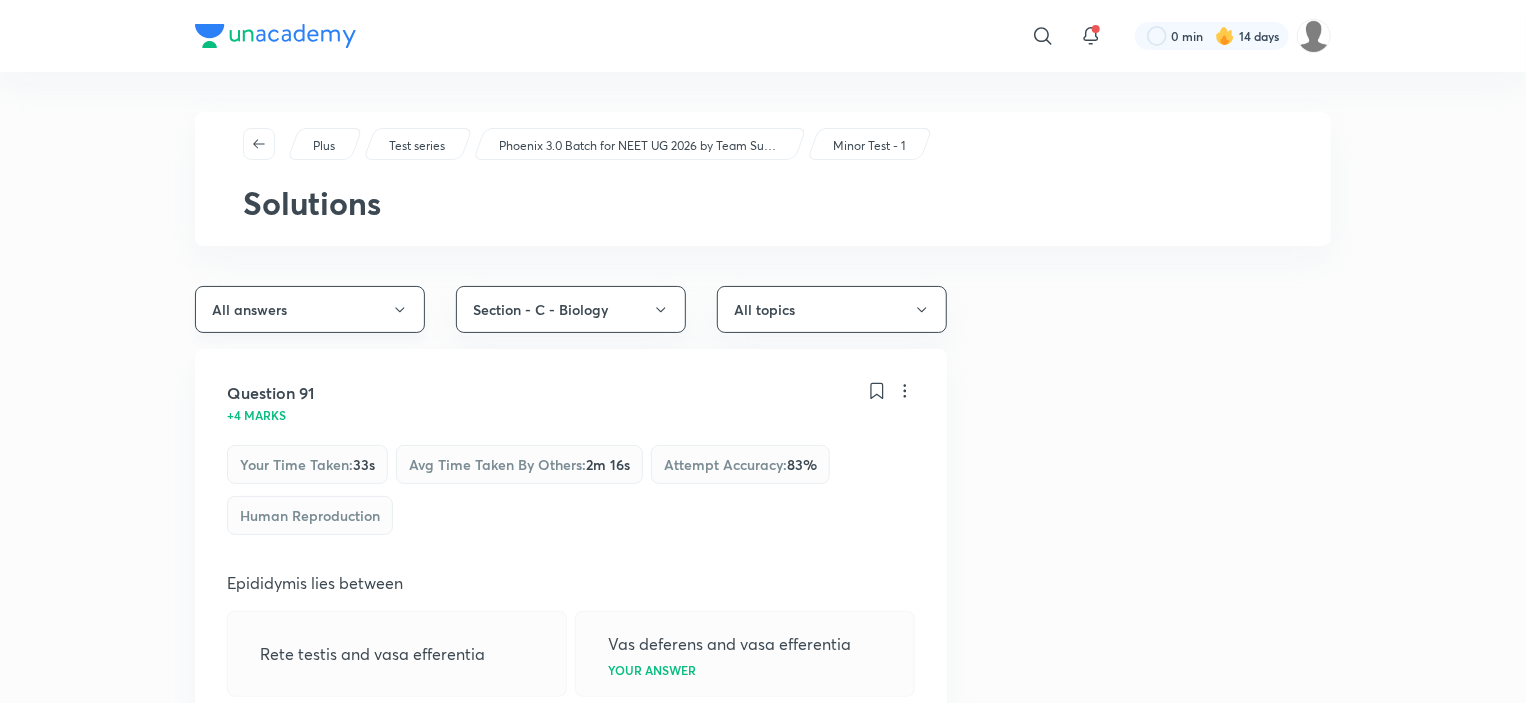 click on "All answers" at bounding box center (310, 309) 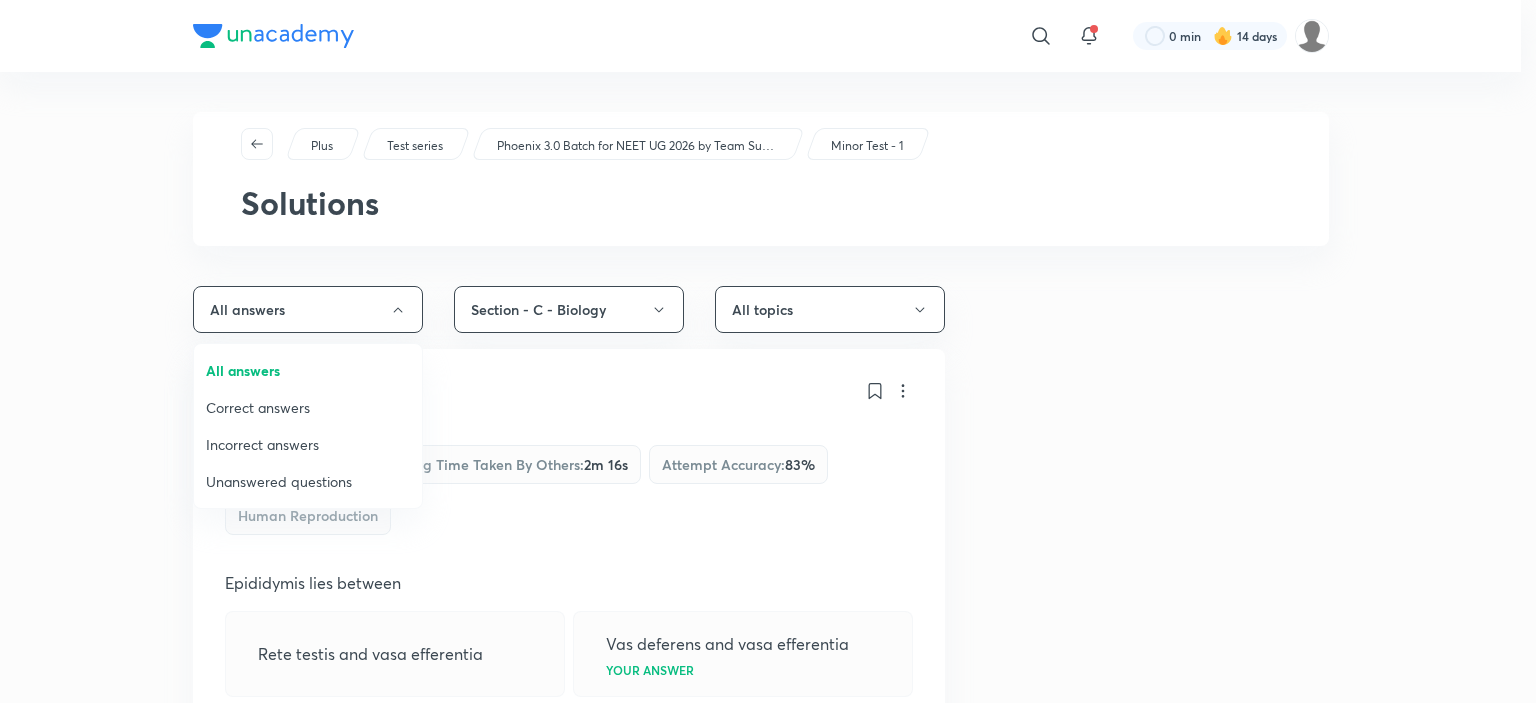 click on "Incorrect answers" at bounding box center [308, 444] 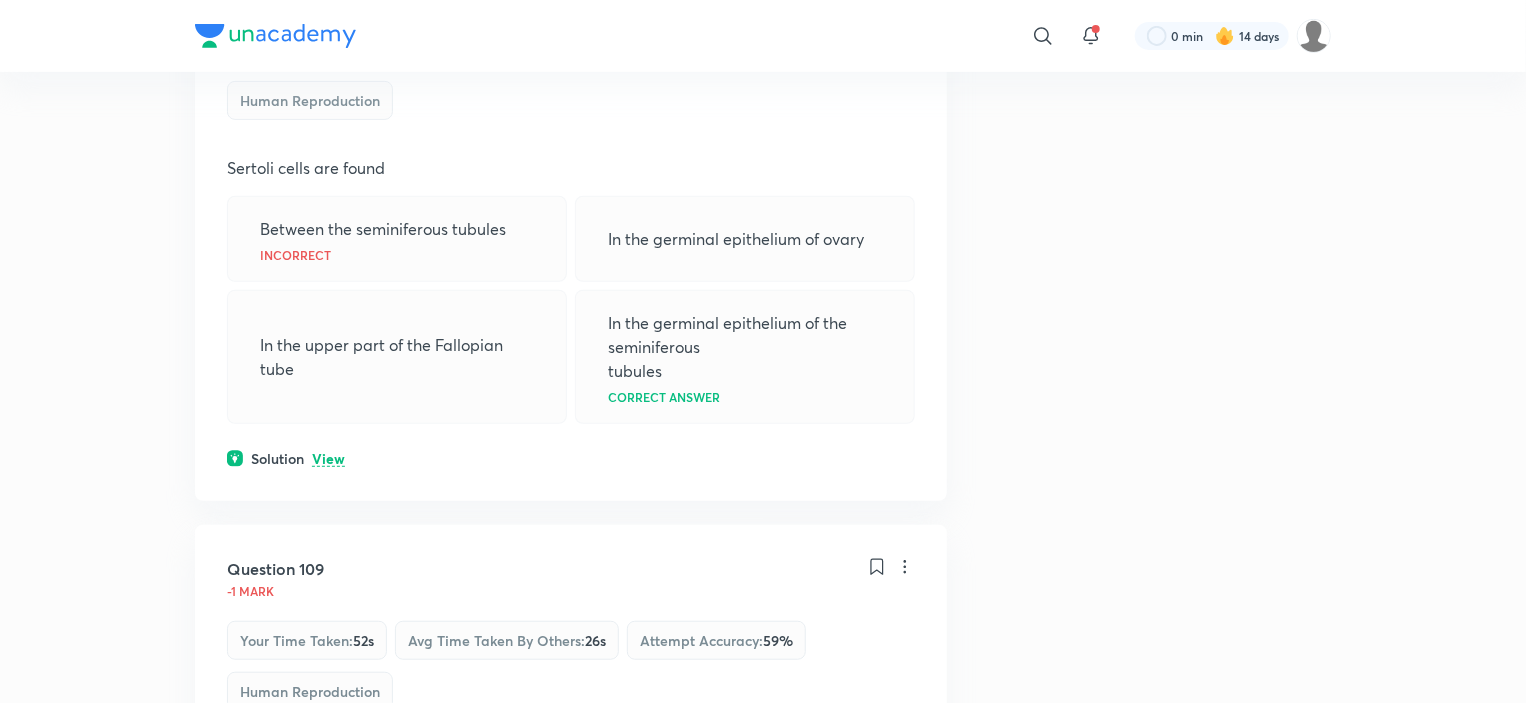 scroll, scrollTop: 500, scrollLeft: 0, axis: vertical 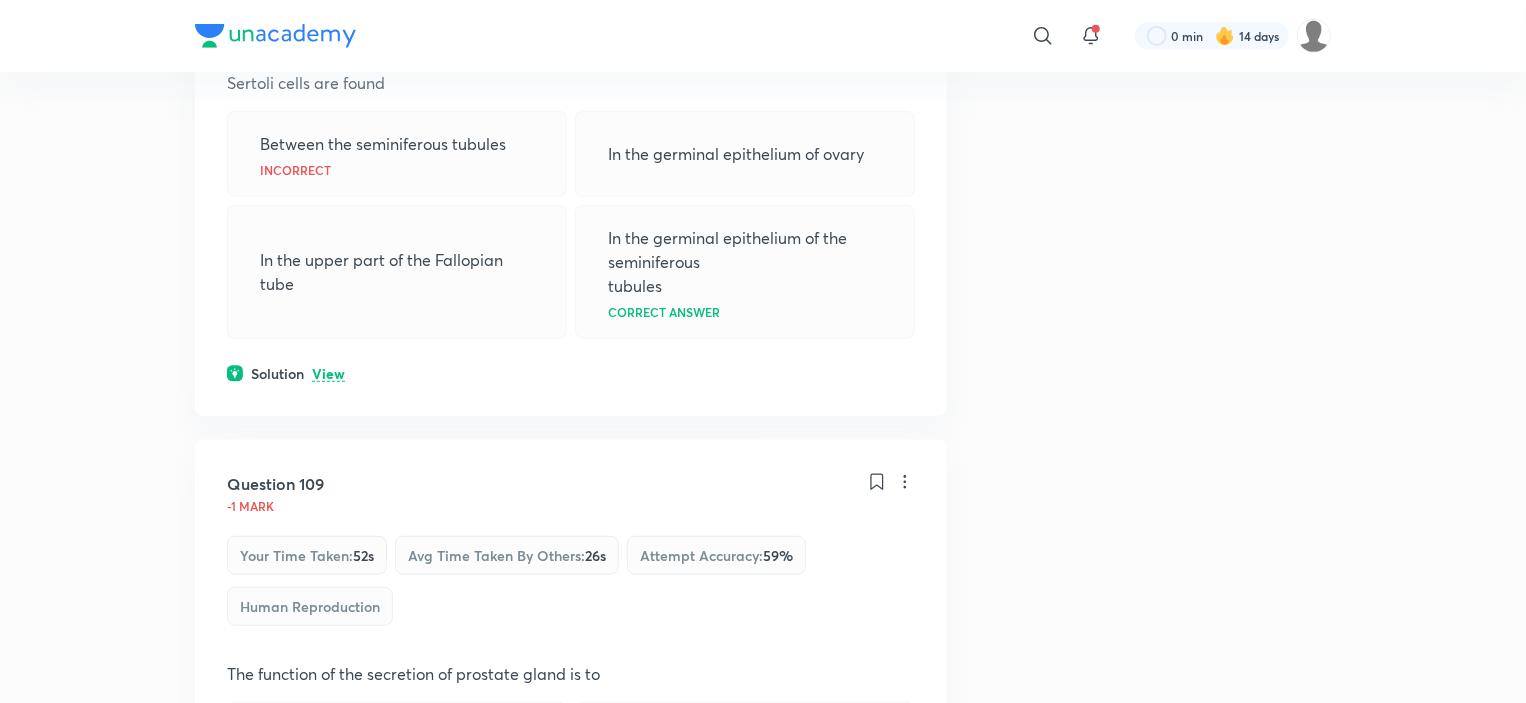 click on "Question 101 -1 mark Your time taken : [TIME] Avg time taken by others : [TIME] Attempt accuracy : [PERCENTAGE] Human Reproduction Sertoli cells are found Between the seminiferous tubules Incorrect In the germinal epithelium of ovary In the upper part of the Fallopian tube In the germinal epithelium of the seminiferous tubules Correct answer Solution View" at bounding box center [571, 132] 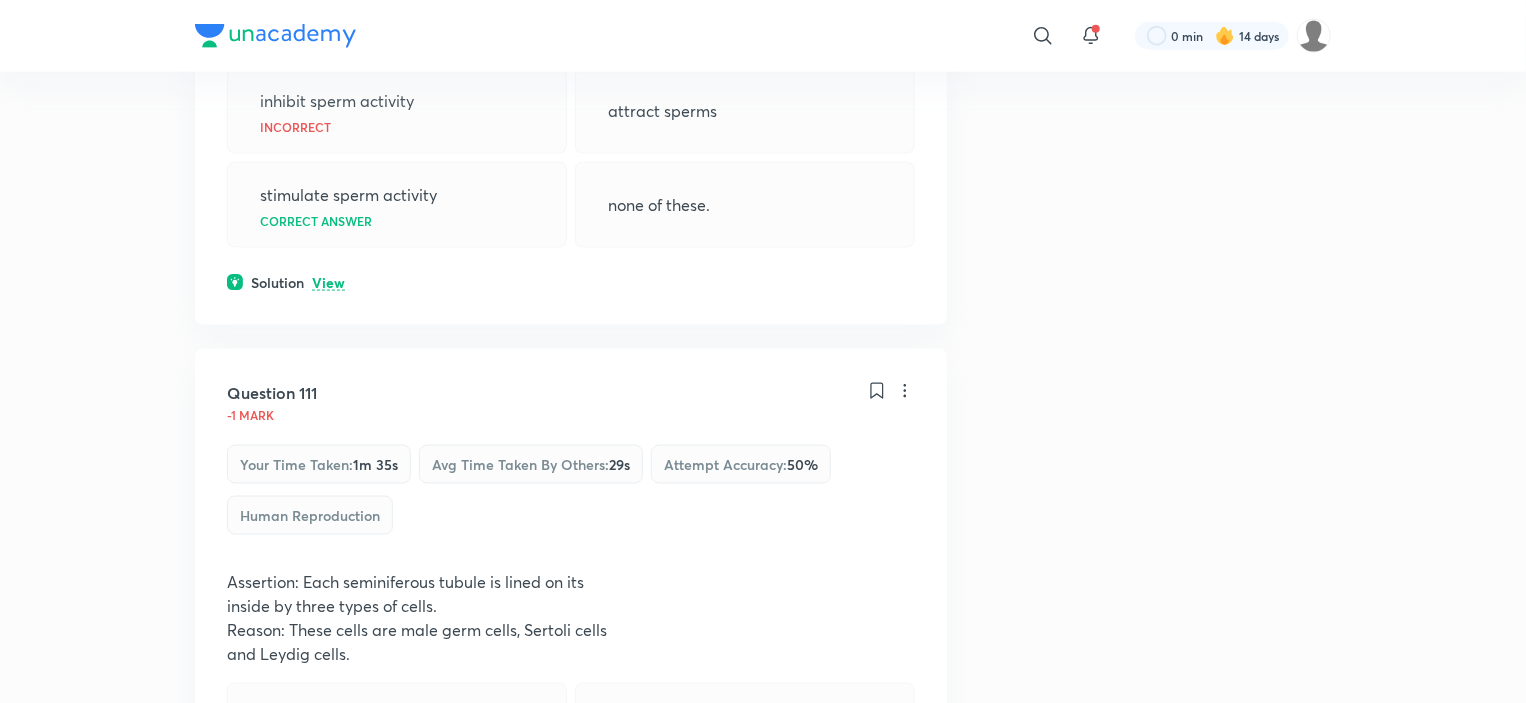 scroll, scrollTop: 1200, scrollLeft: 0, axis: vertical 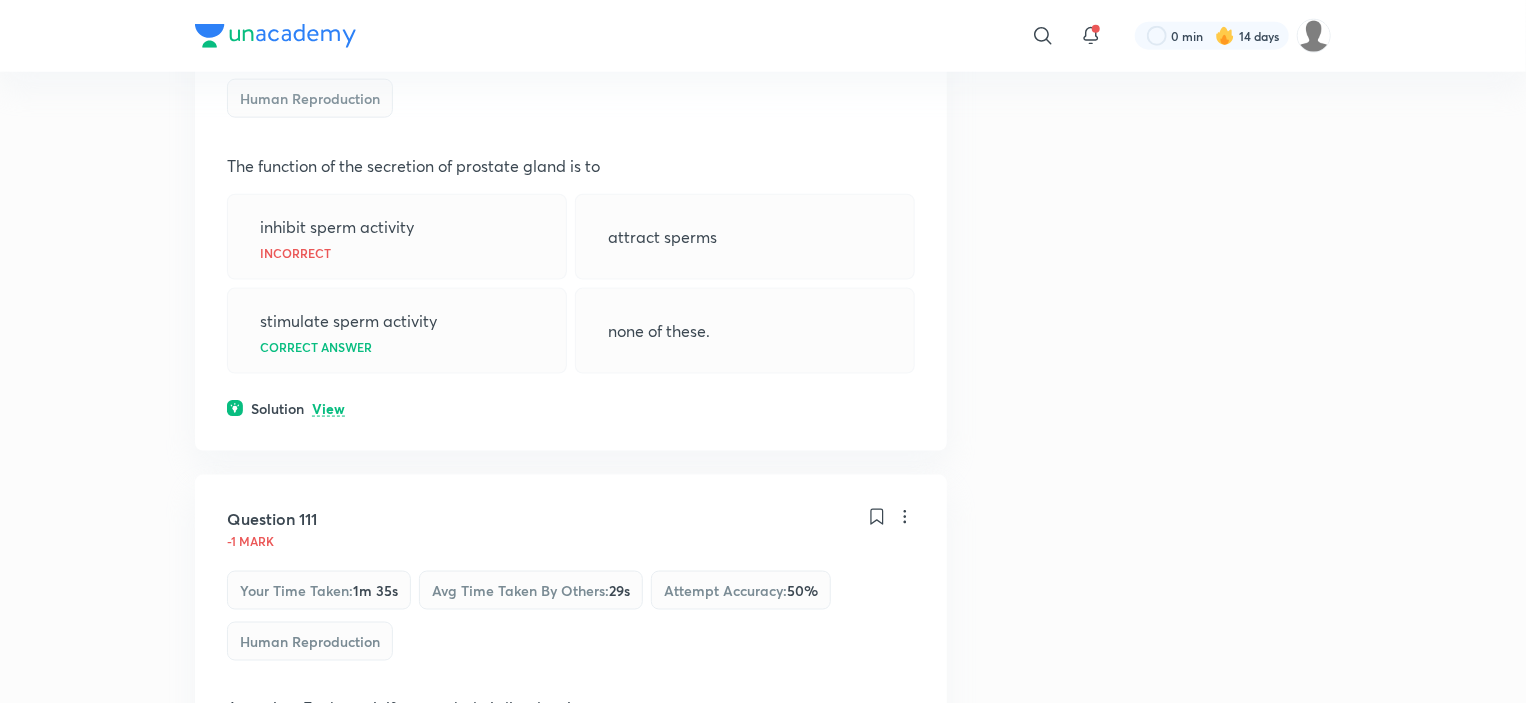 click on "Question 109 -1 mark Your time taken : [TIME] Avg time taken by others : [TIME] Attempt accuracy : [PERCENTAGE] Human Reproduction The function of the secretion of prostate gland is to inhibit sperm activity Incorrect attract sperms stimulate sperm activity Correct answer none of these. Solution View" at bounding box center (571, 191) 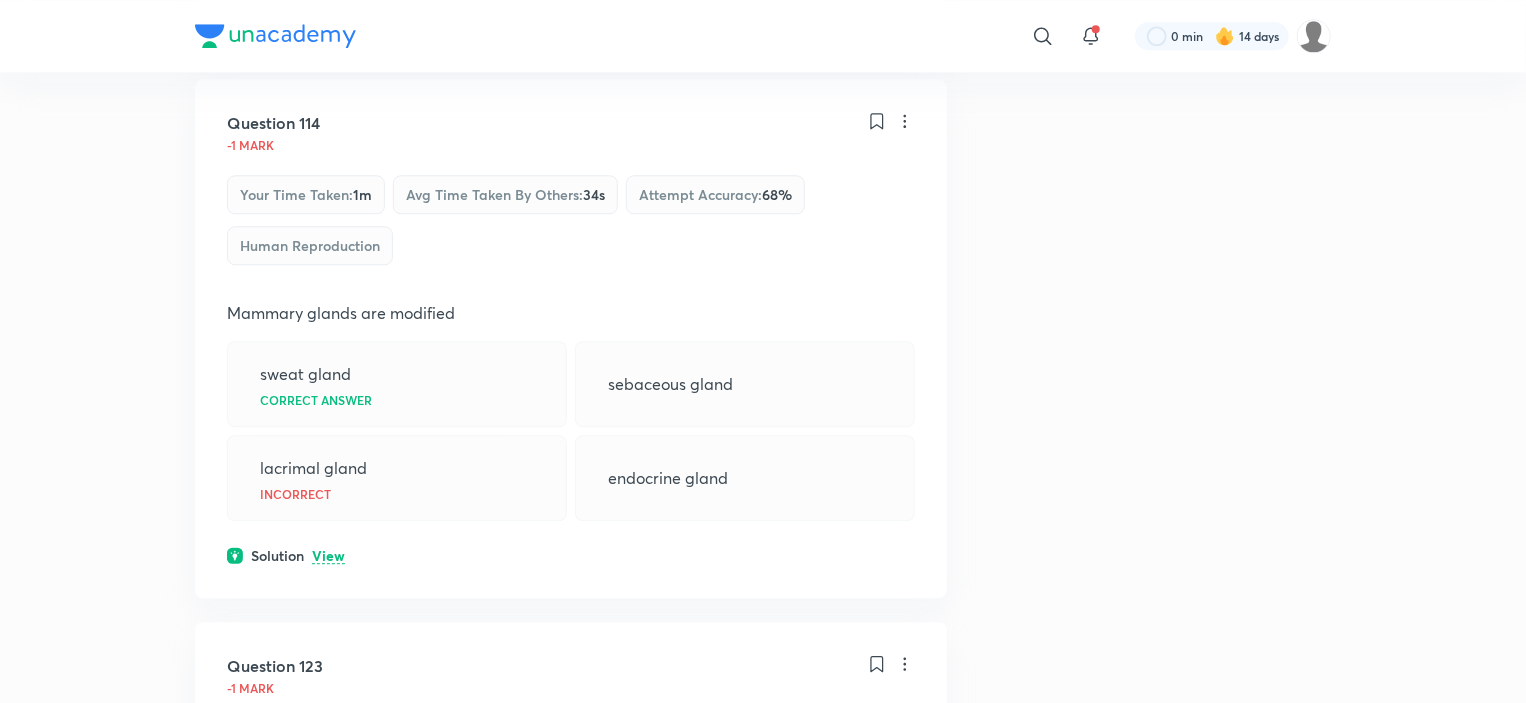 scroll, scrollTop: 2400, scrollLeft: 0, axis: vertical 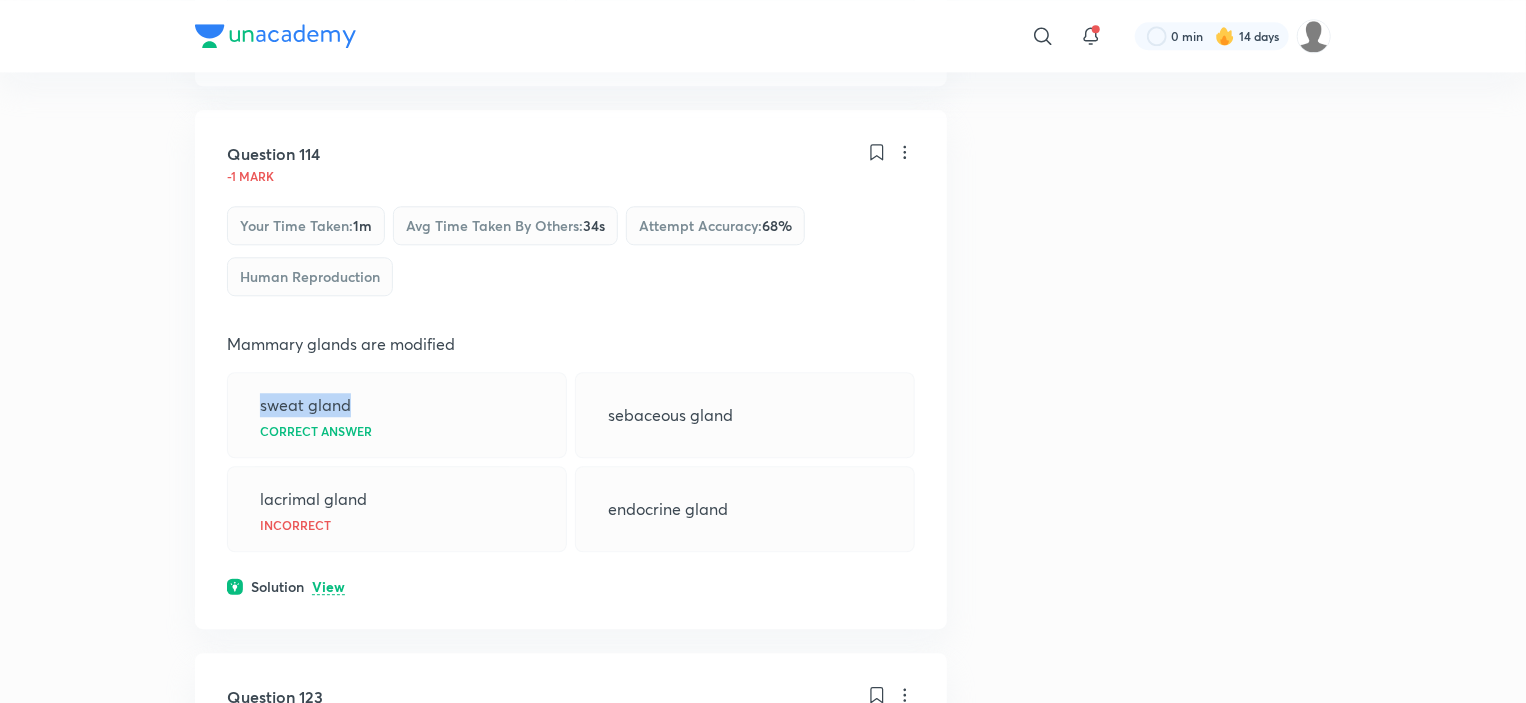 drag, startPoint x: 253, startPoint y: 396, endPoint x: 360, endPoint y: 395, distance: 107.00467 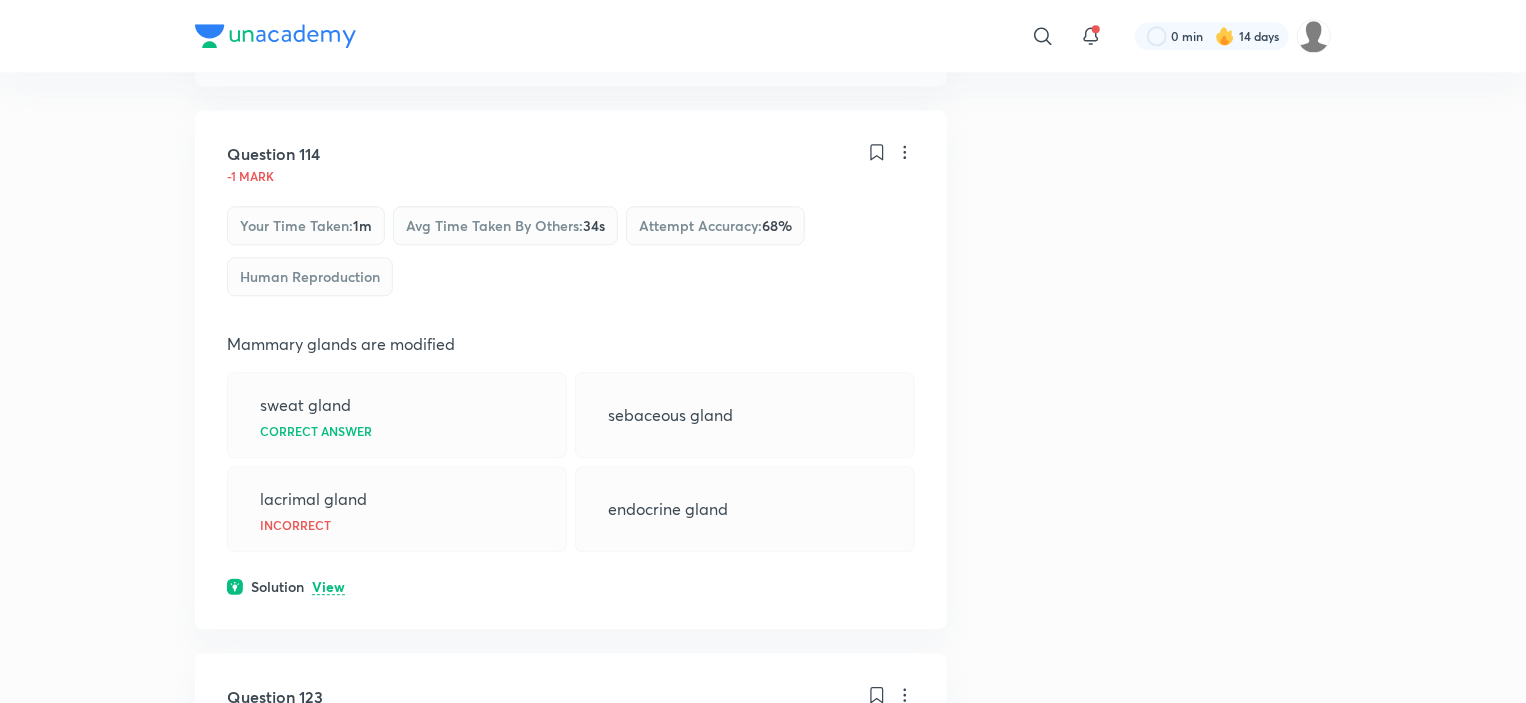 click on "sweat gland  Correct answer" at bounding box center [397, 415] 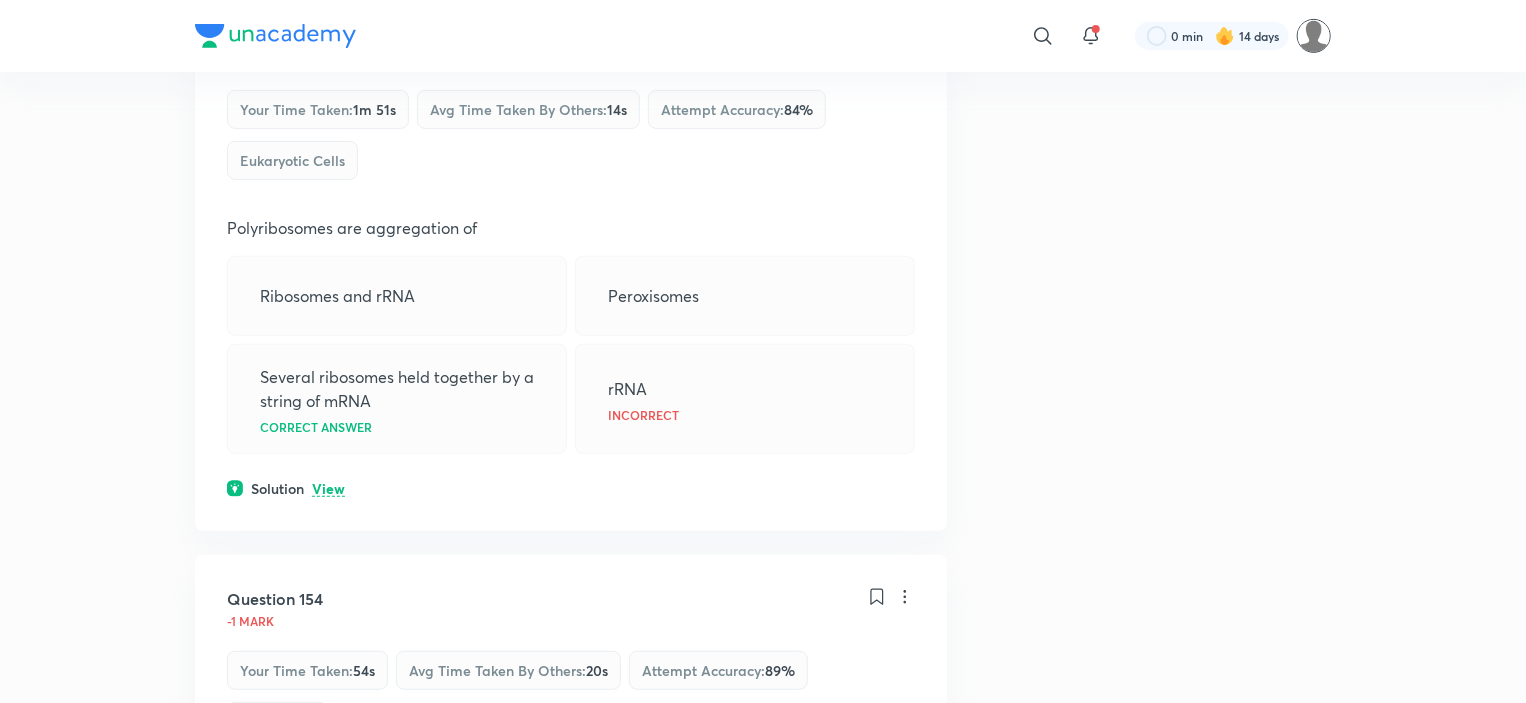 scroll, scrollTop: 7756, scrollLeft: 0, axis: vertical 